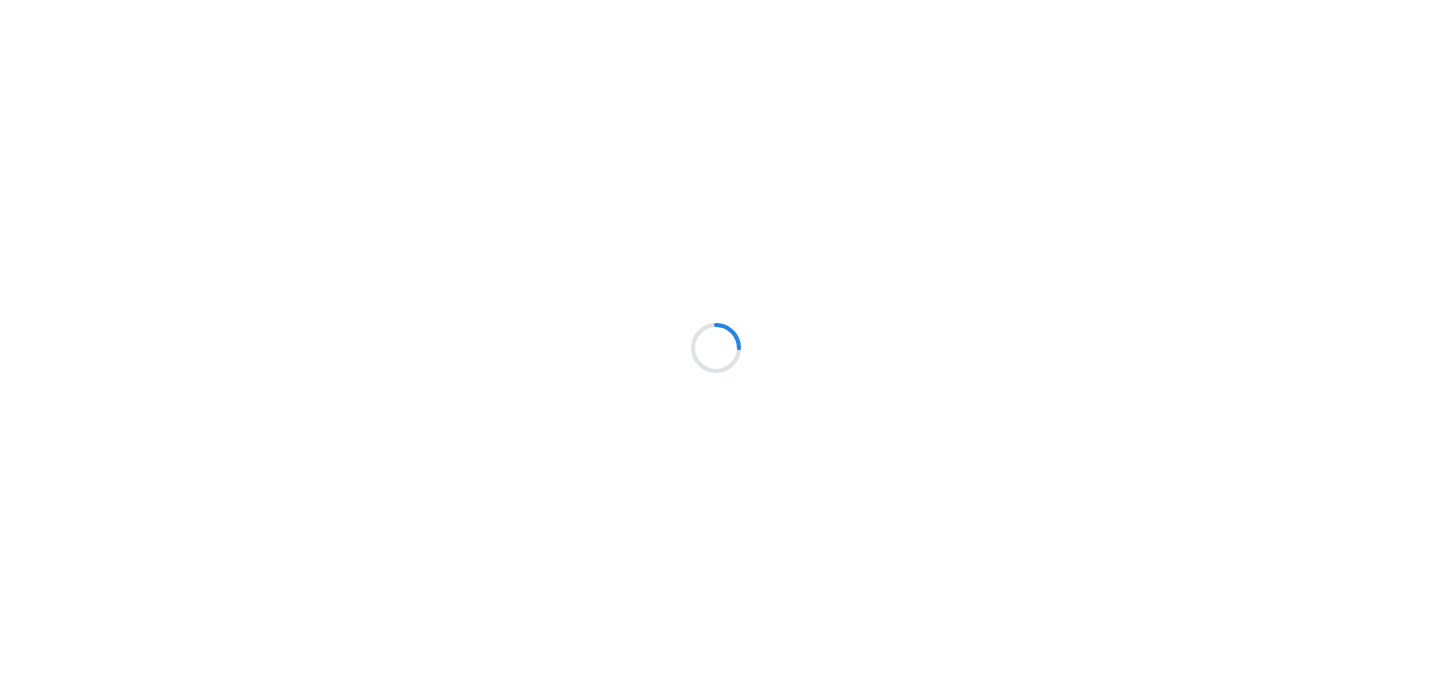 scroll, scrollTop: 0, scrollLeft: 0, axis: both 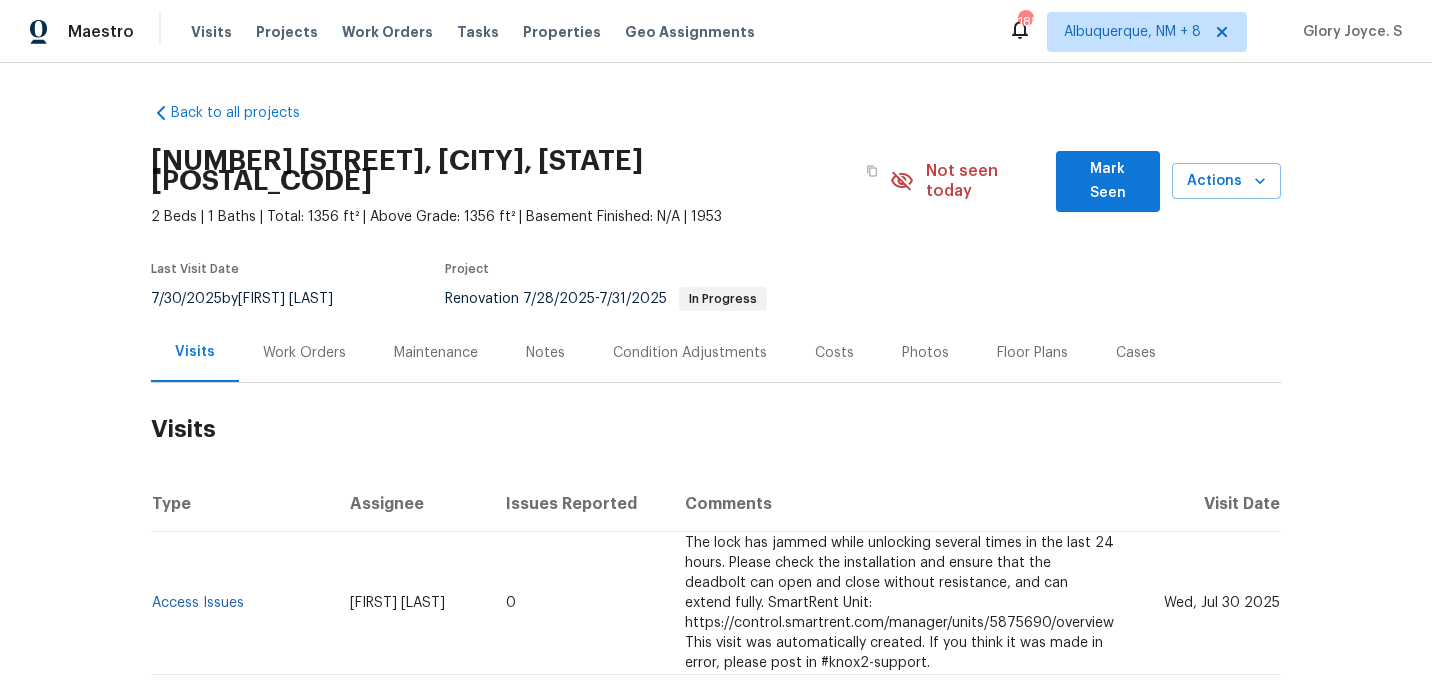 click on "Work Orders" at bounding box center (304, 353) 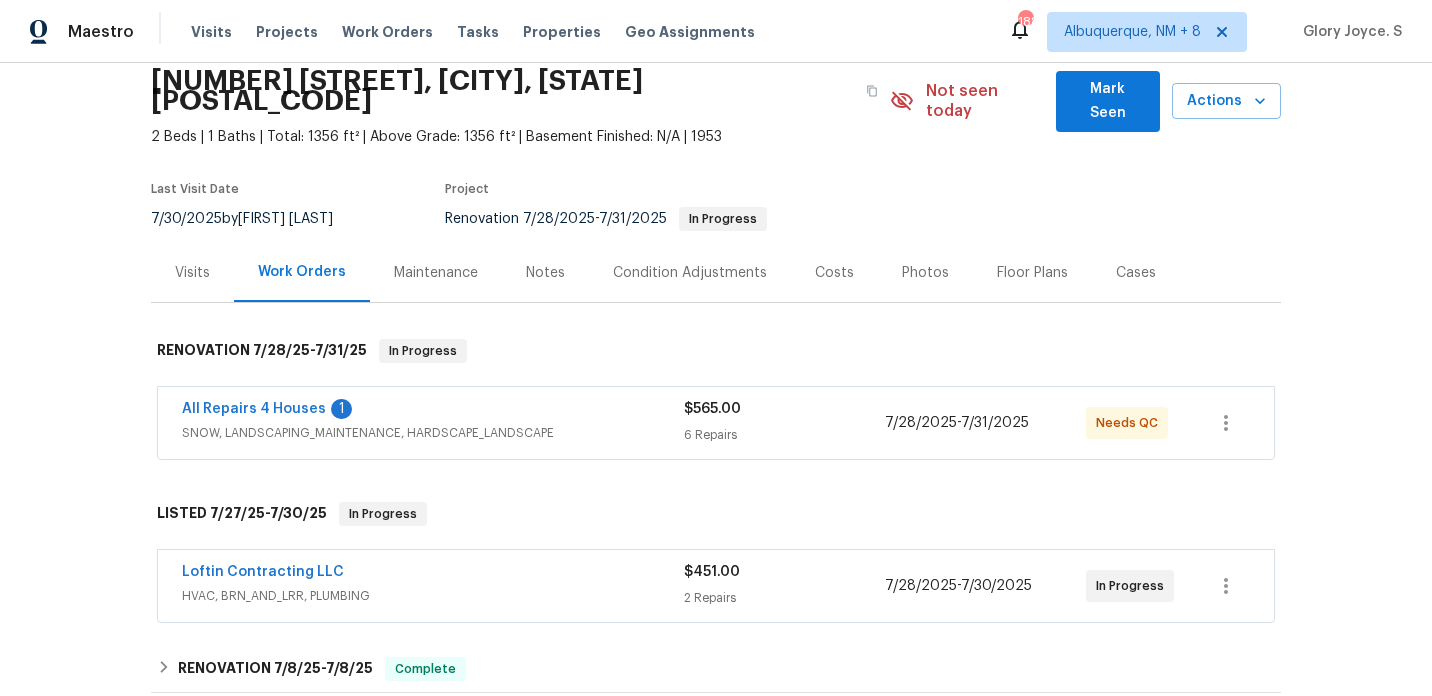 scroll, scrollTop: 121, scrollLeft: 0, axis: vertical 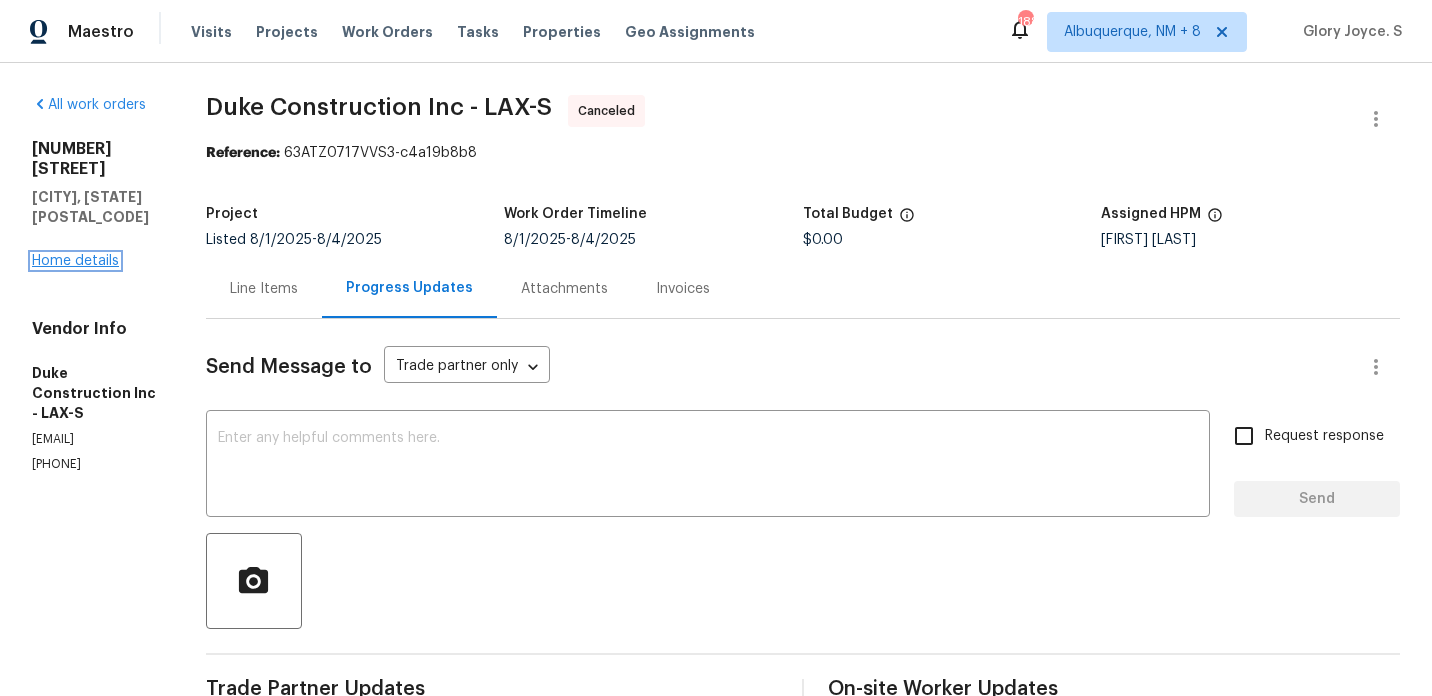 click on "Home details" at bounding box center (75, 261) 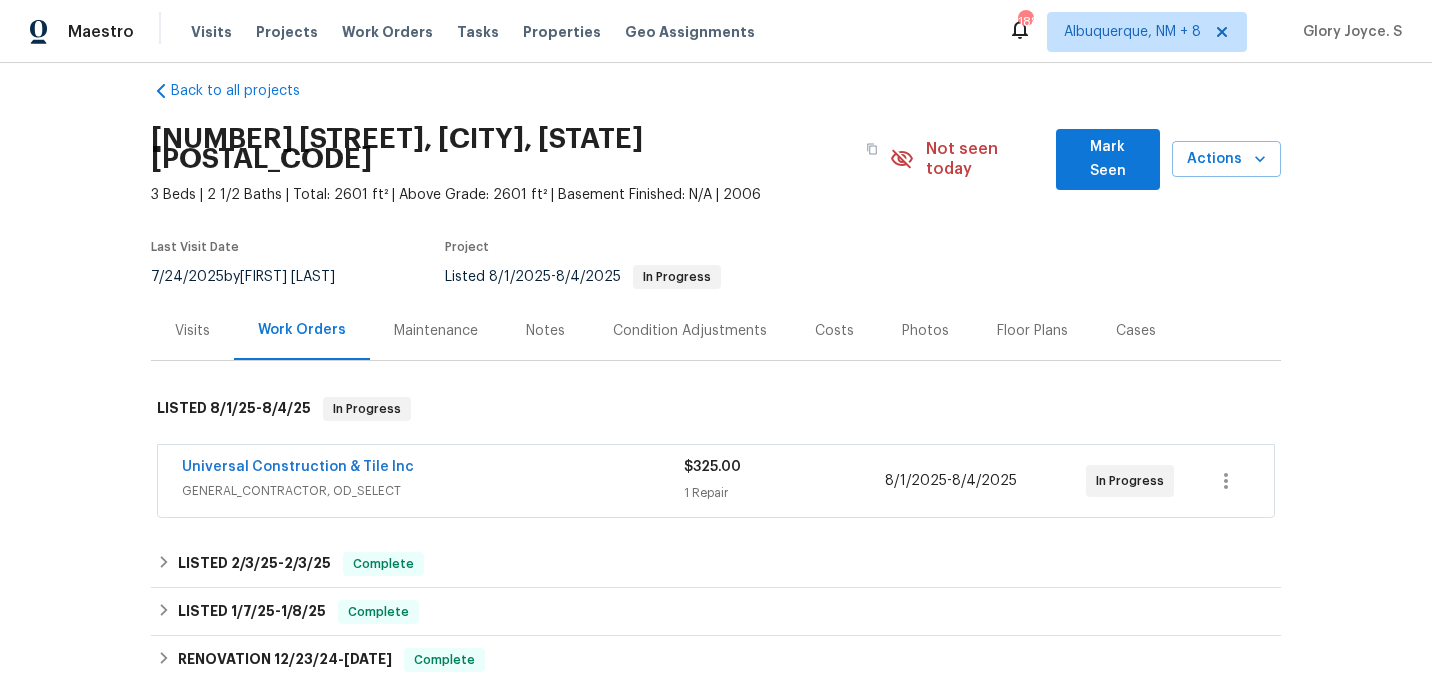 scroll, scrollTop: 23, scrollLeft: 0, axis: vertical 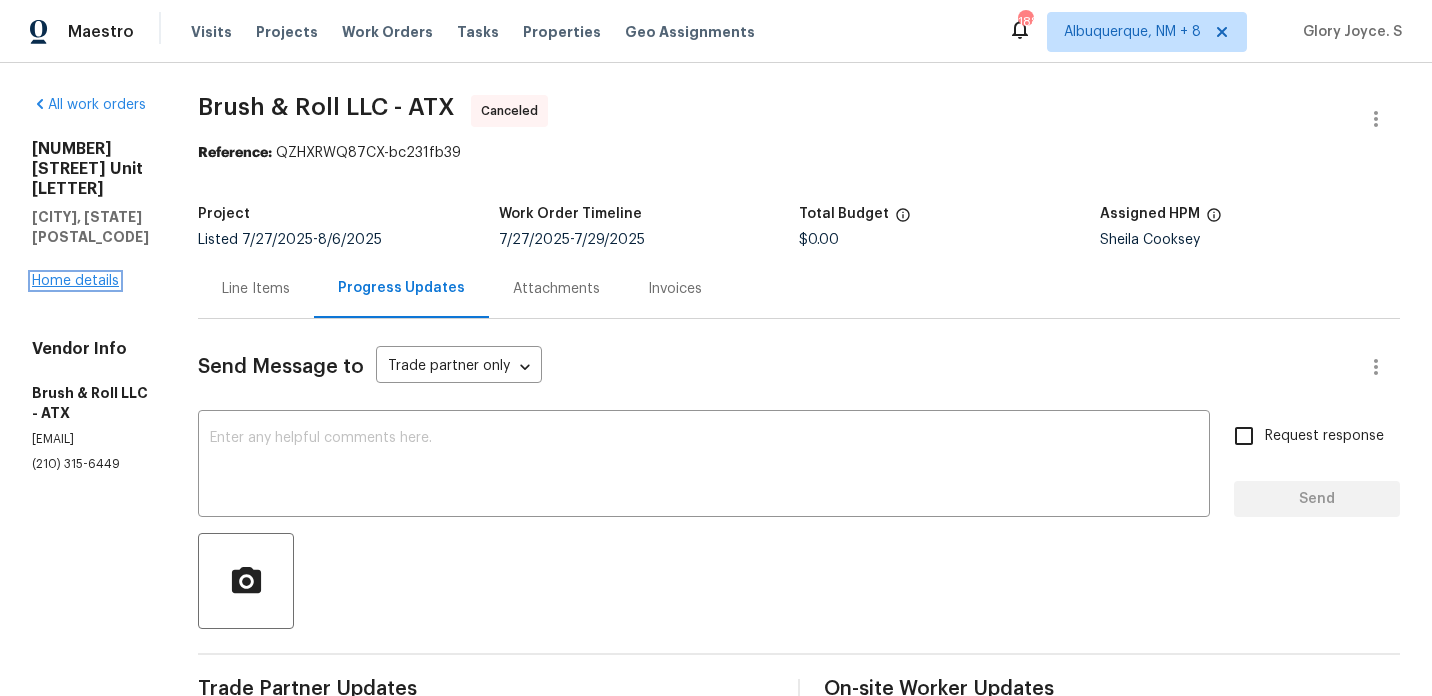 click on "Home details" at bounding box center [75, 281] 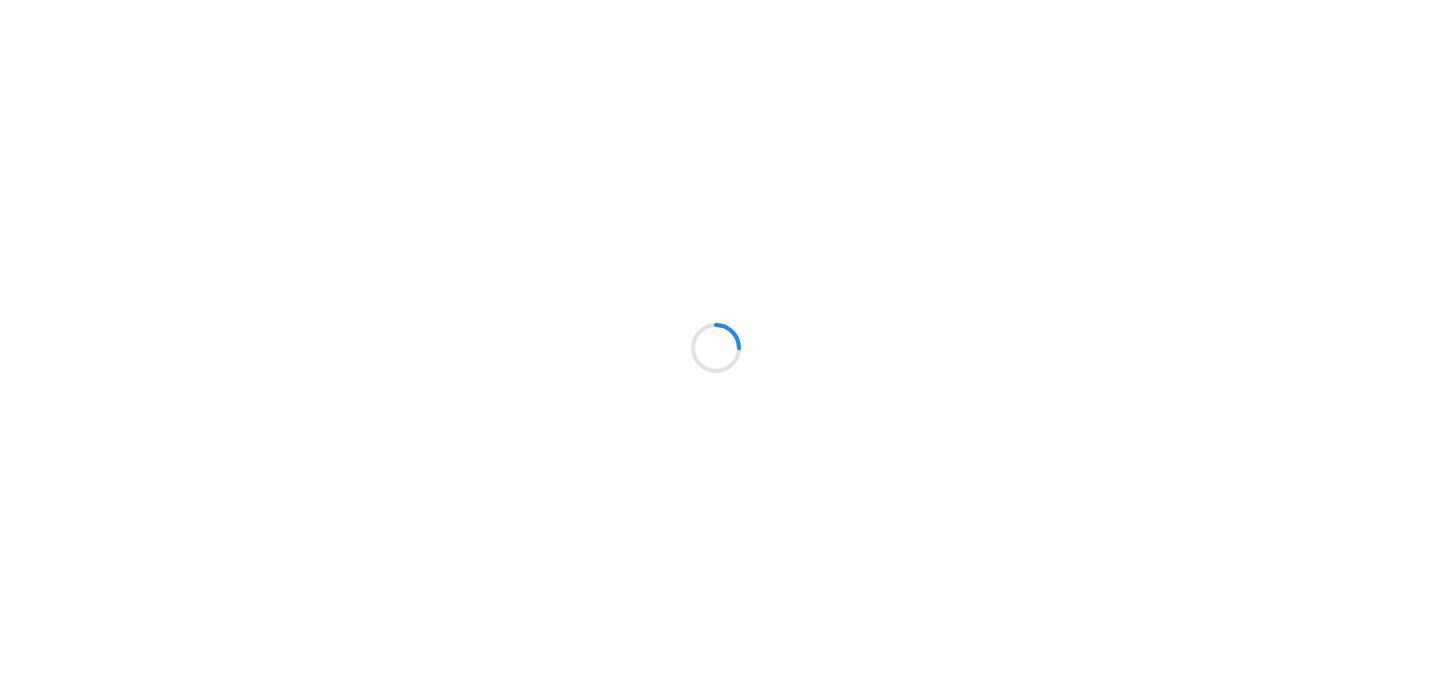scroll, scrollTop: 0, scrollLeft: 0, axis: both 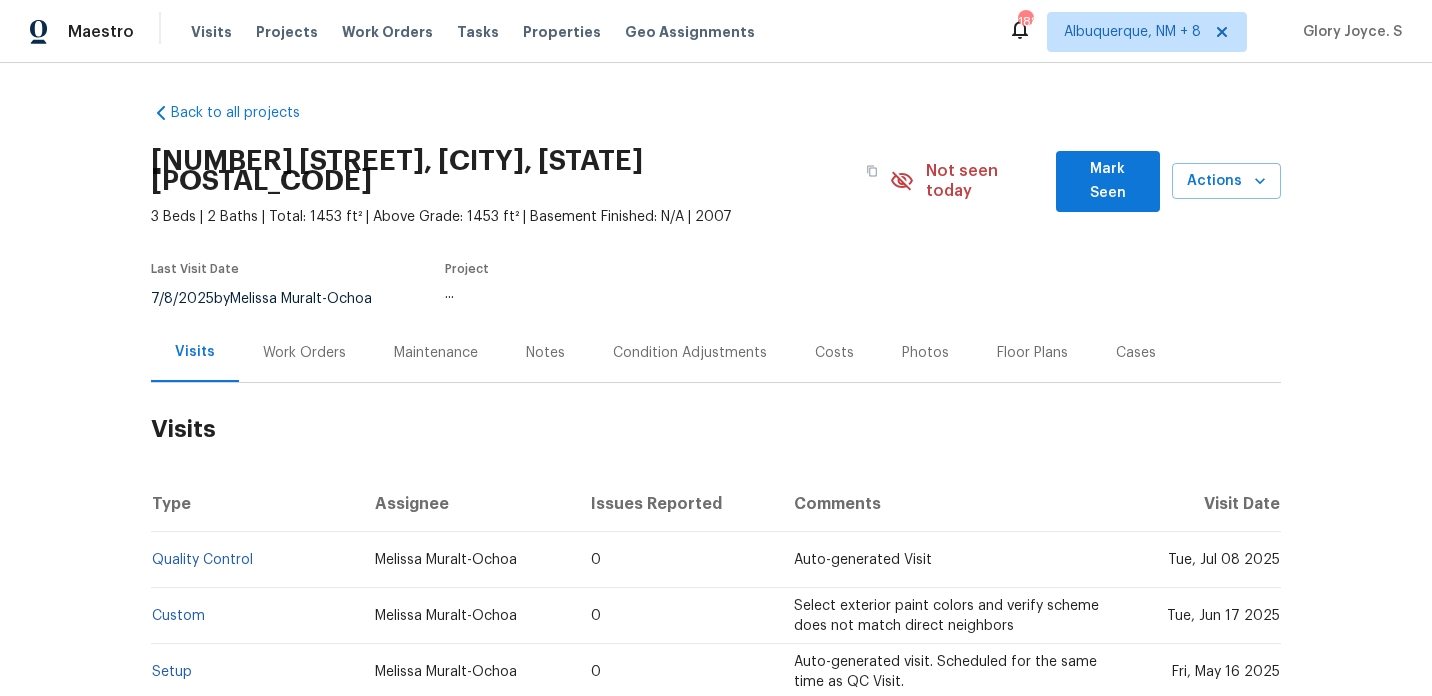 click on "Work Orders" at bounding box center [304, 352] 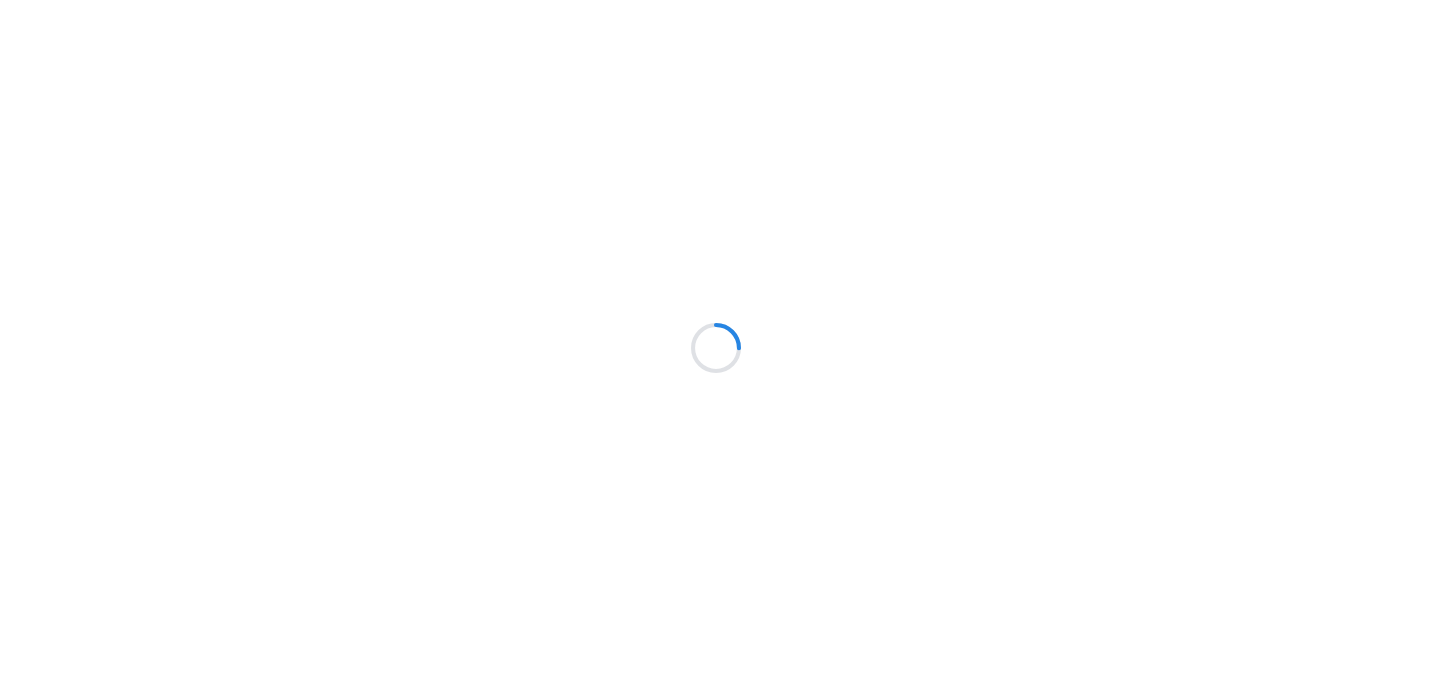 scroll, scrollTop: 0, scrollLeft: 0, axis: both 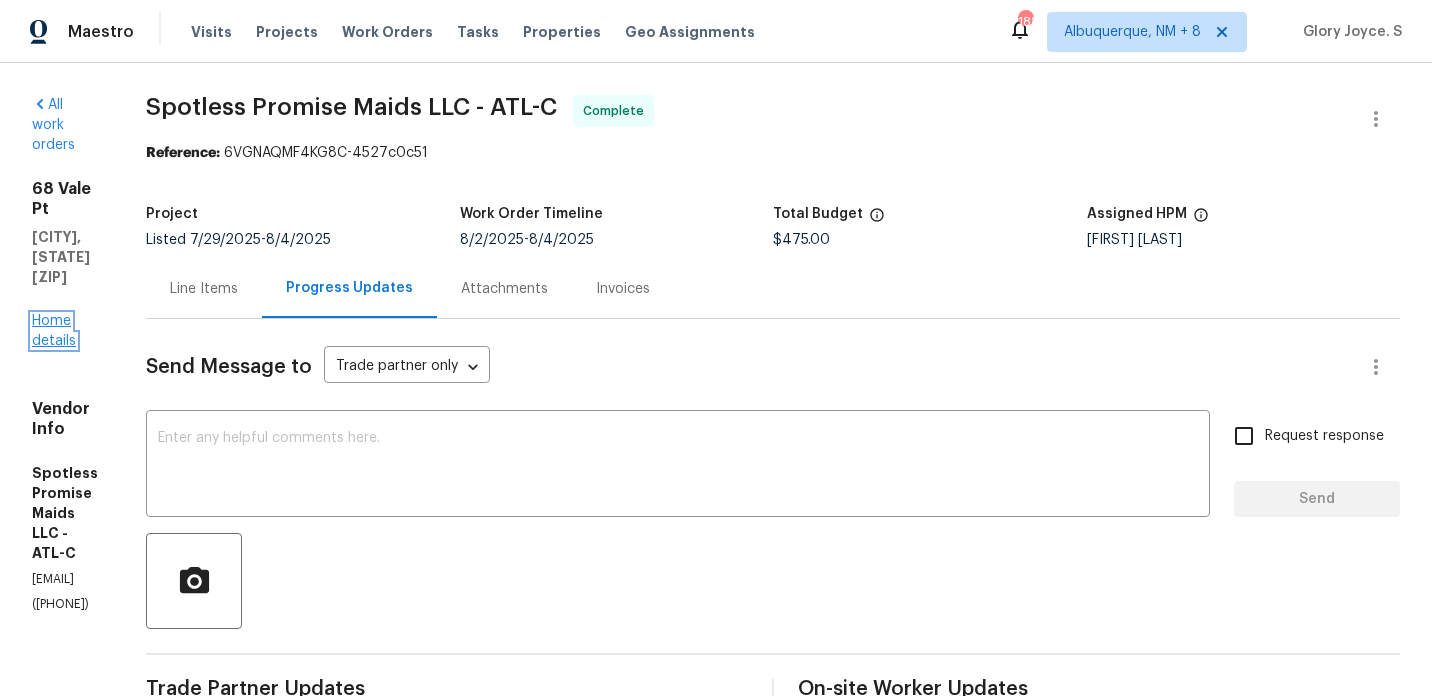 click on "Home details" at bounding box center [54, 331] 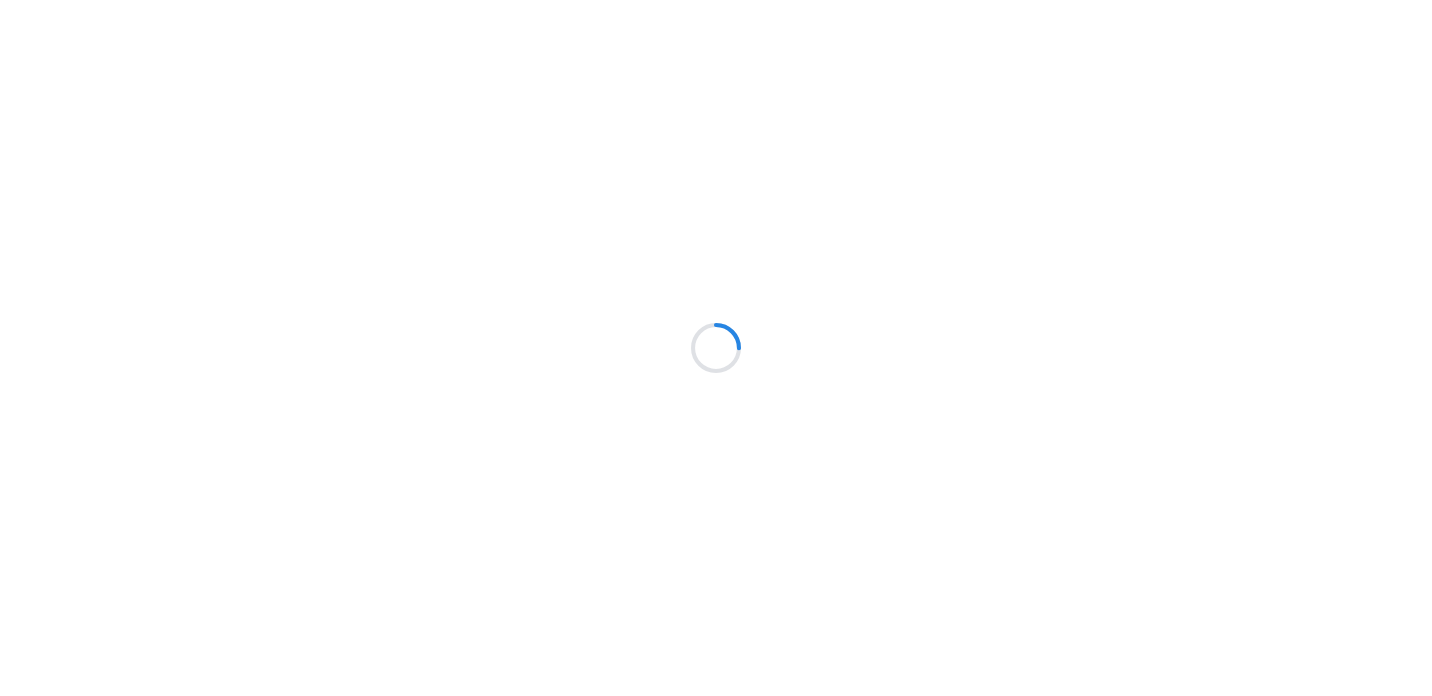 scroll, scrollTop: 0, scrollLeft: 0, axis: both 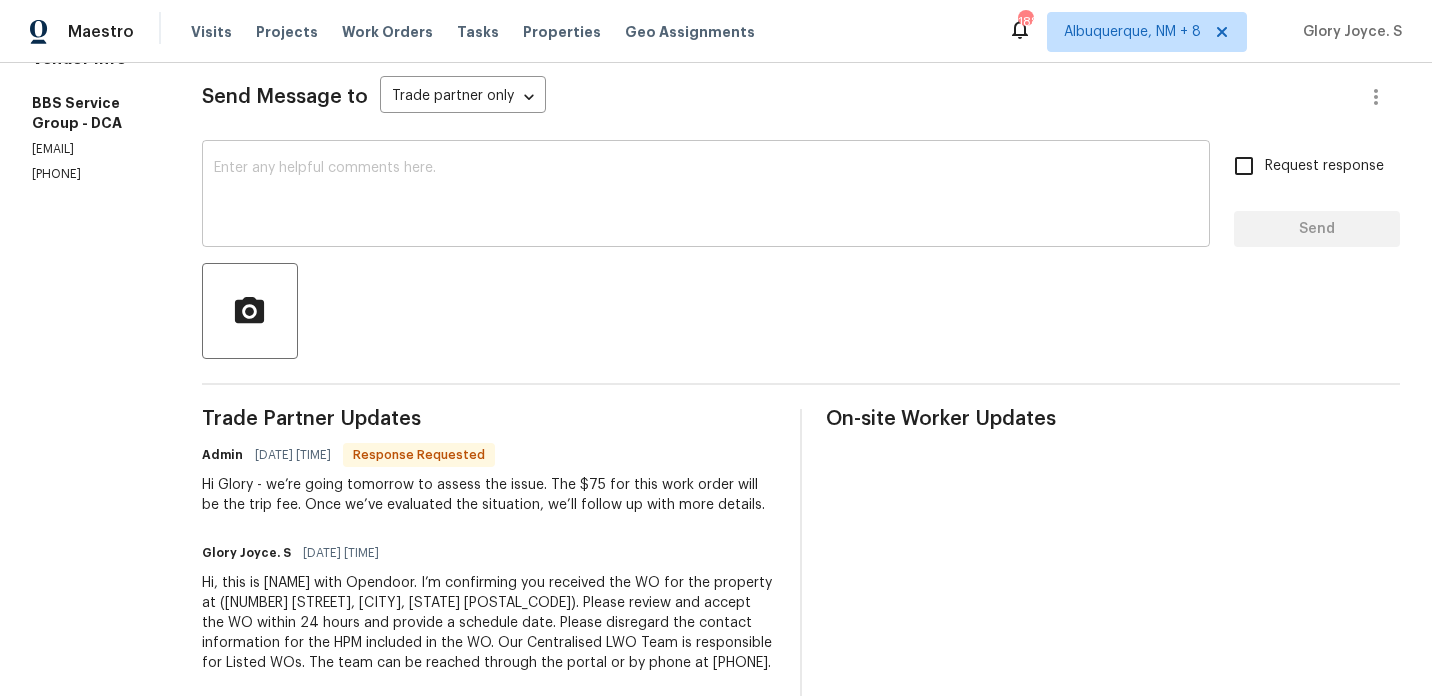 click at bounding box center (706, 196) 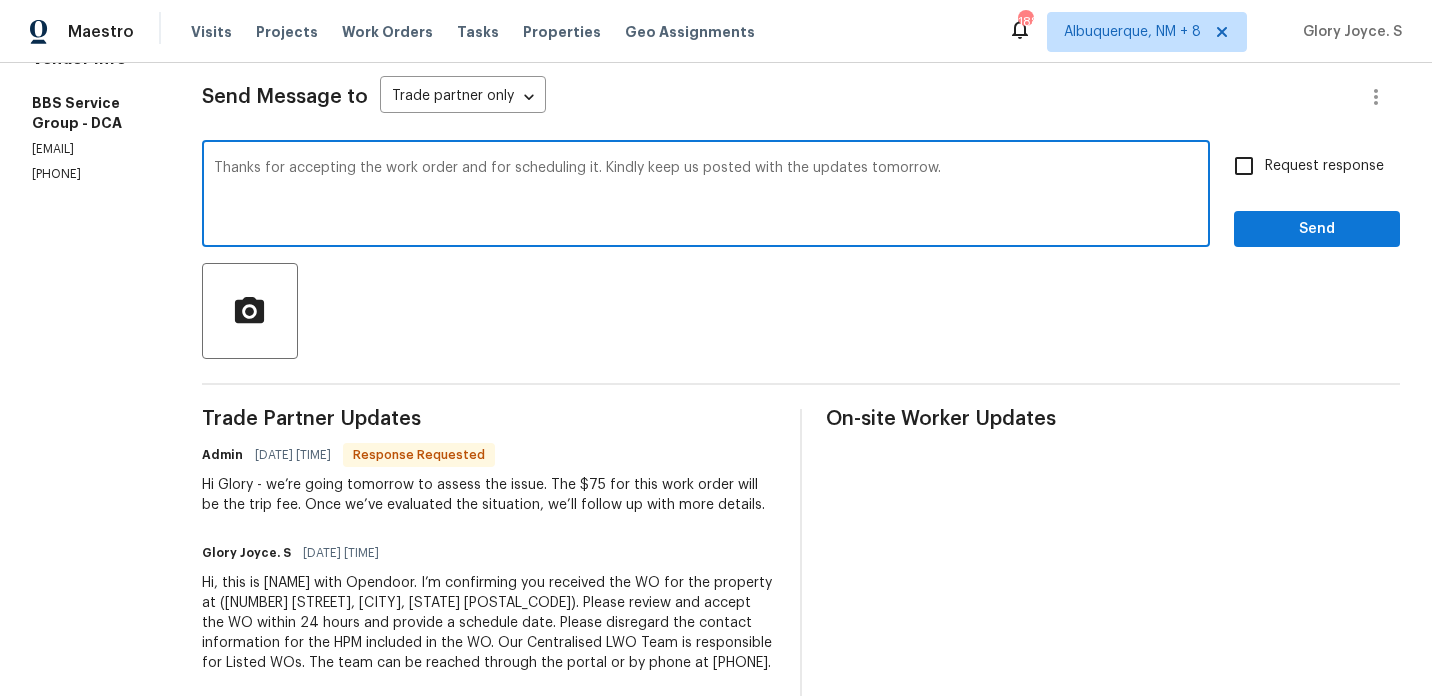 type on "Thanks for accepting the work order and for scheduling it. Kindly keep us posted with the updates tomorrow." 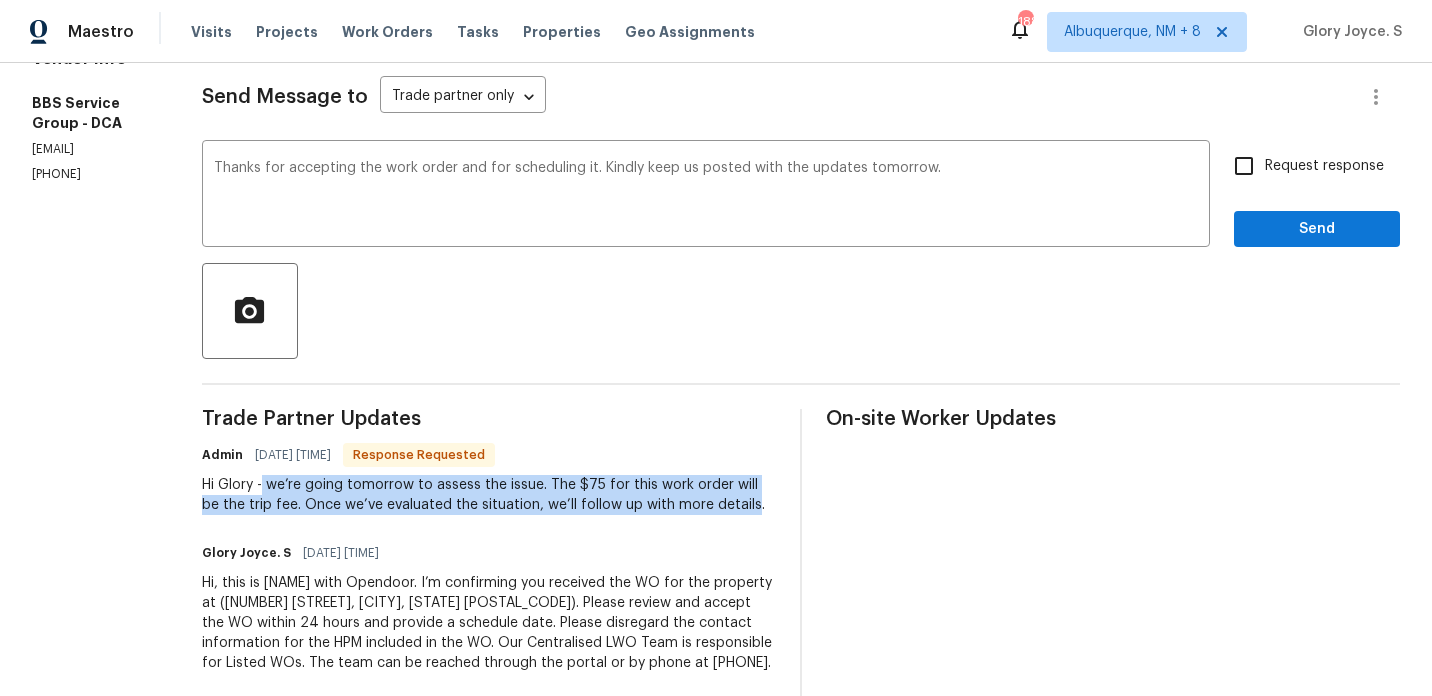 drag, startPoint x: 266, startPoint y: 484, endPoint x: 729, endPoint y: 513, distance: 463.90732 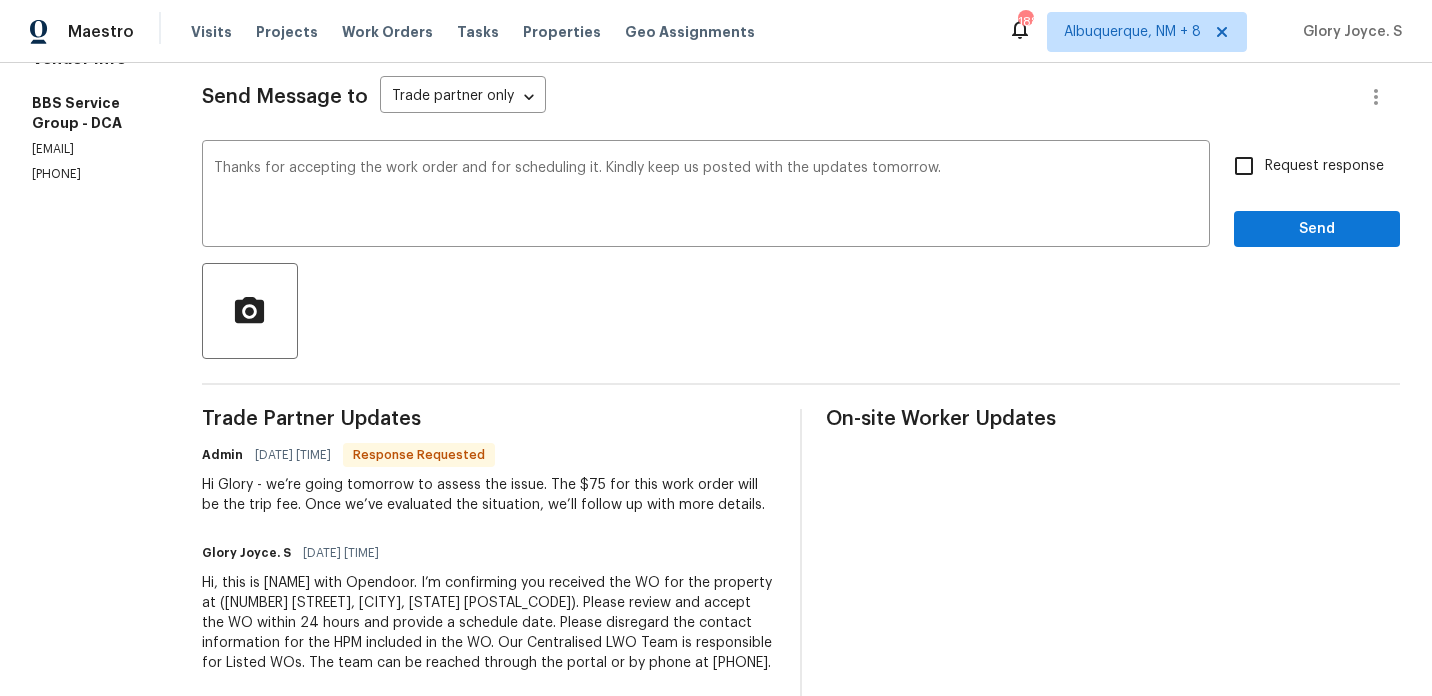 click on "Request response" at bounding box center [1324, 166] 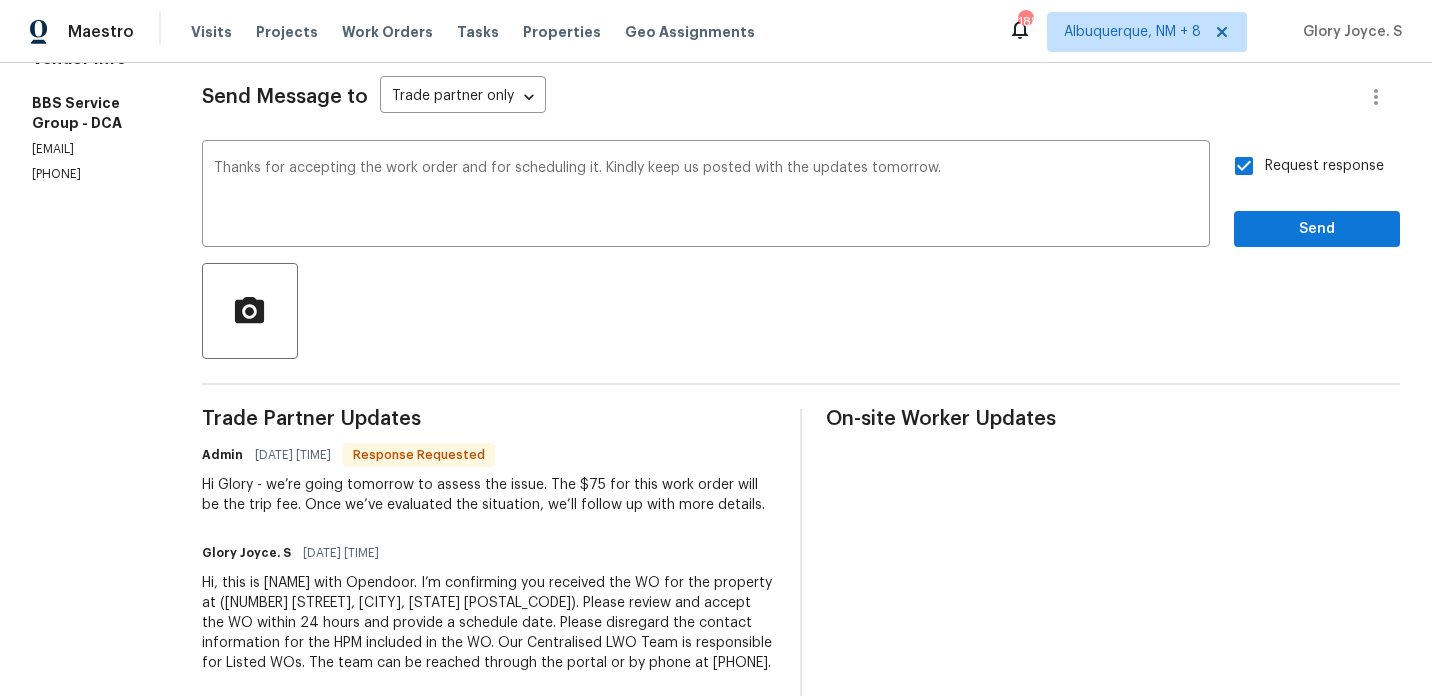 click on "Send Message to Trade partner only Trade partner only ​ Thanks for accepting the work order and for scheduling it. Kindly keep us posted with the updates tomorrow. x ​ Request response Send Trade Partner Updates Admin 08/04/2025 2:58 PM Response Requested Hi Glory - we’re going tomorrow to assess the issue. The $75 for this work order will be the trip fee. Once we’ve evaluated the situation, we’ll follow up with more details. Glory Joyce. S 08/04/2025 12:58 PM Hi, this is Glory with Opendoor. I’m confirming you received the WO for the property at (12511 Calvert Hills Dr, Beltsville, MD 20705). Please review and accept the WO within 24 hours and provide a schedule date. Please disregard the contact information for the HPM included in the WO. Our Centralised LWO Team is responsible for Listed WOs. The team can be reached through the portal or by phone at (480) 478-0155. On-site Worker Updates" at bounding box center [801, 373] 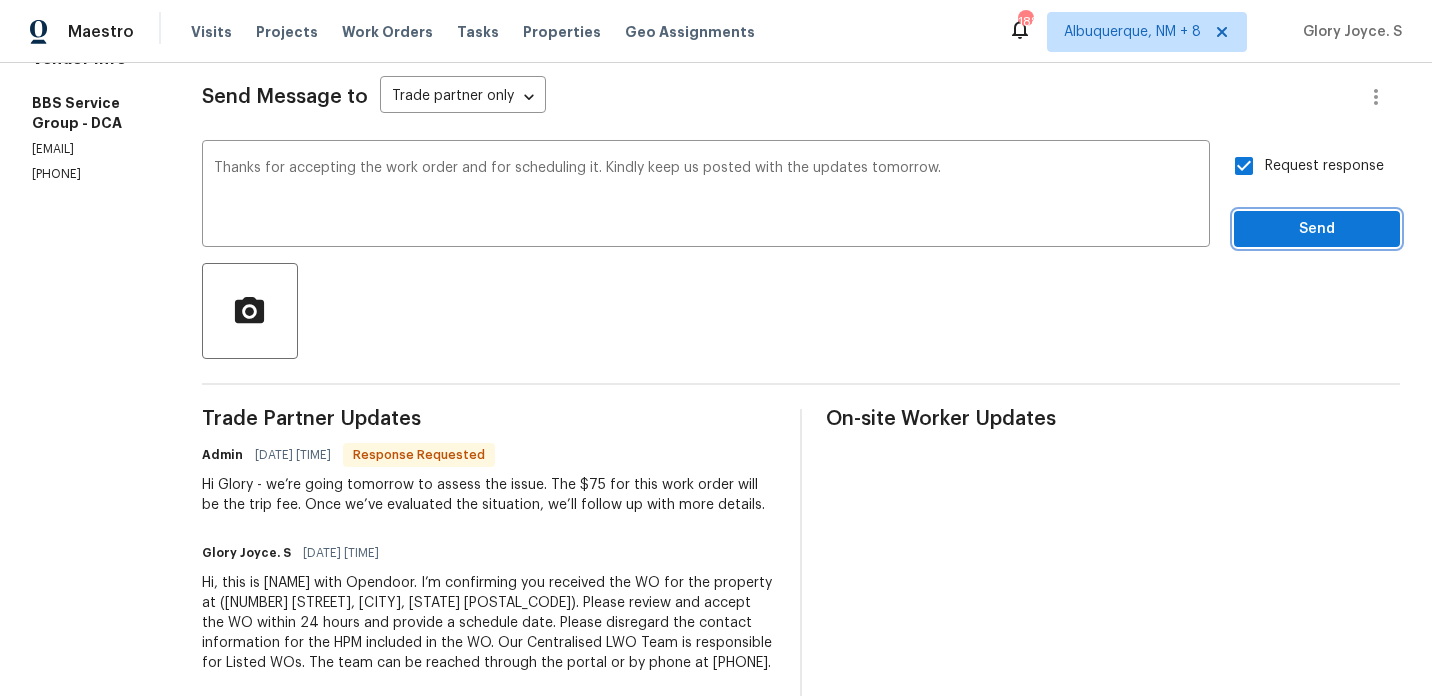 click on "Send" at bounding box center [1317, 229] 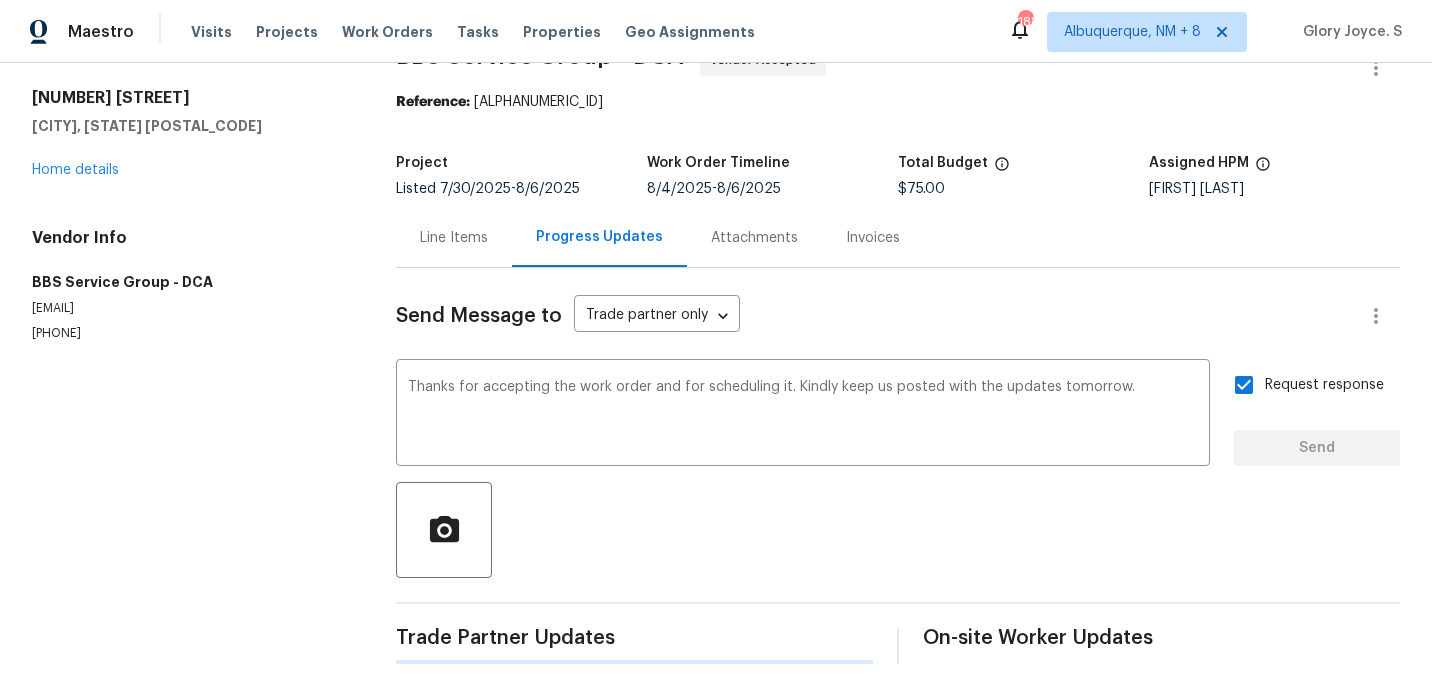 type 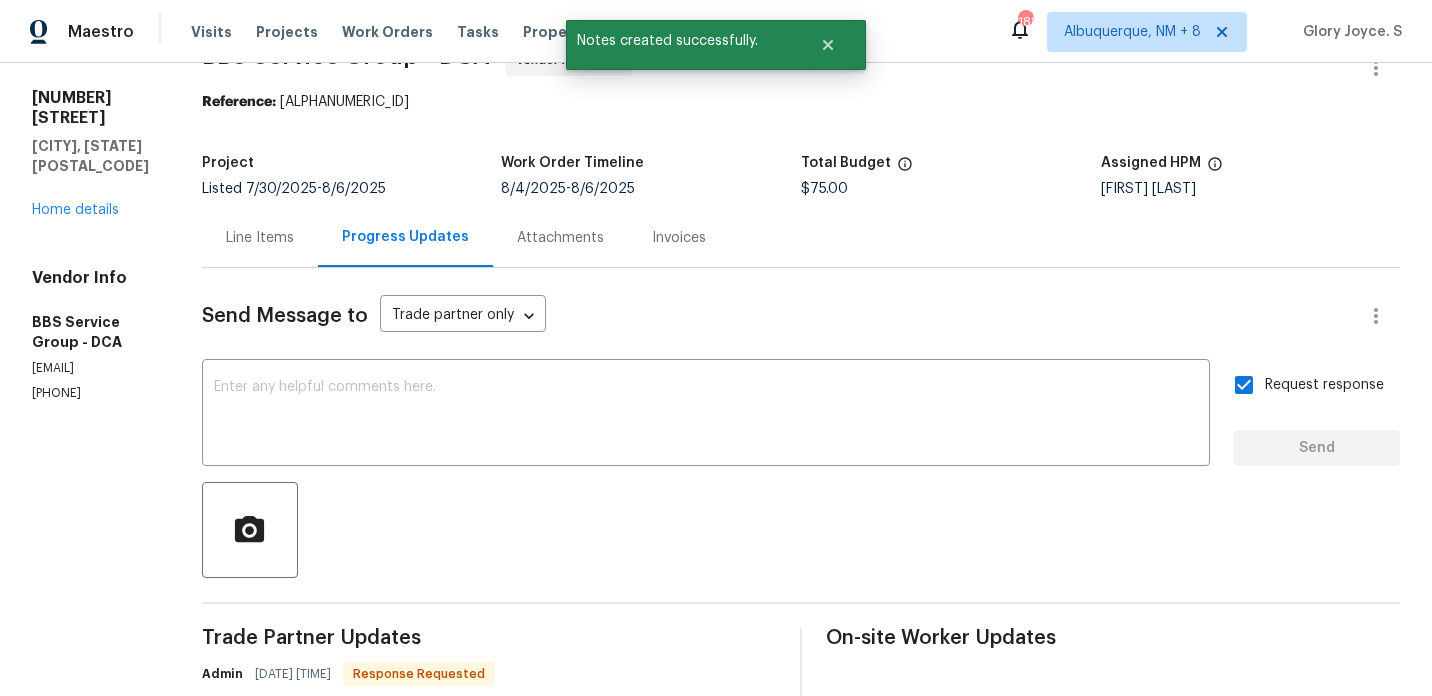 scroll, scrollTop: 270, scrollLeft: 0, axis: vertical 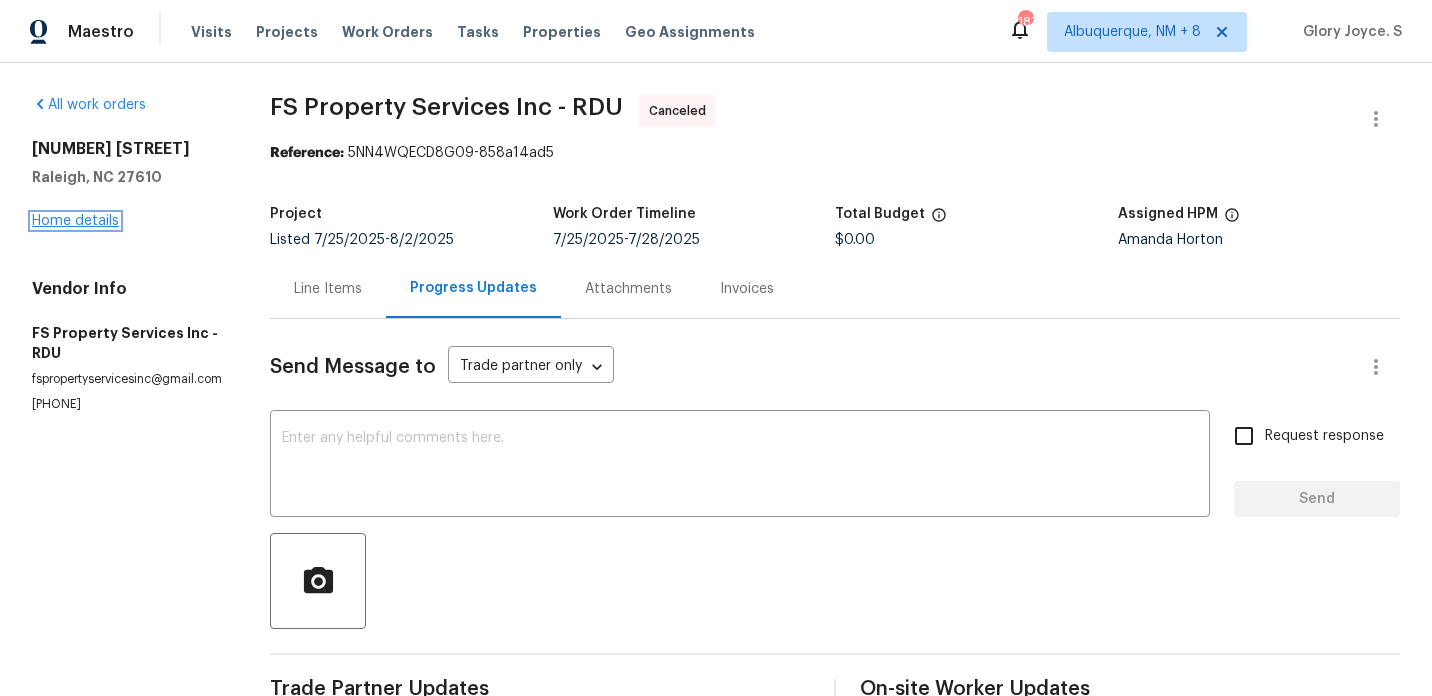 click on "Home details" at bounding box center [75, 221] 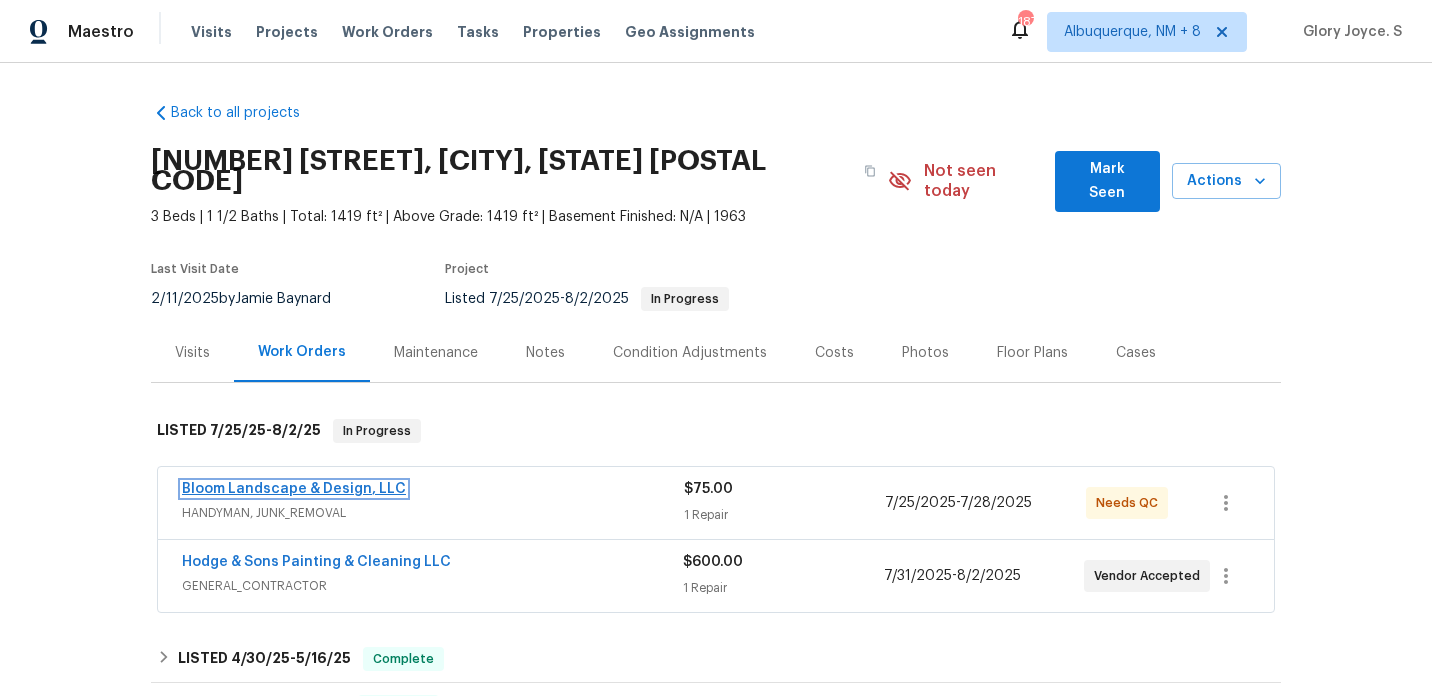 click on "Bloom Landscape & Design, LLC" at bounding box center [294, 489] 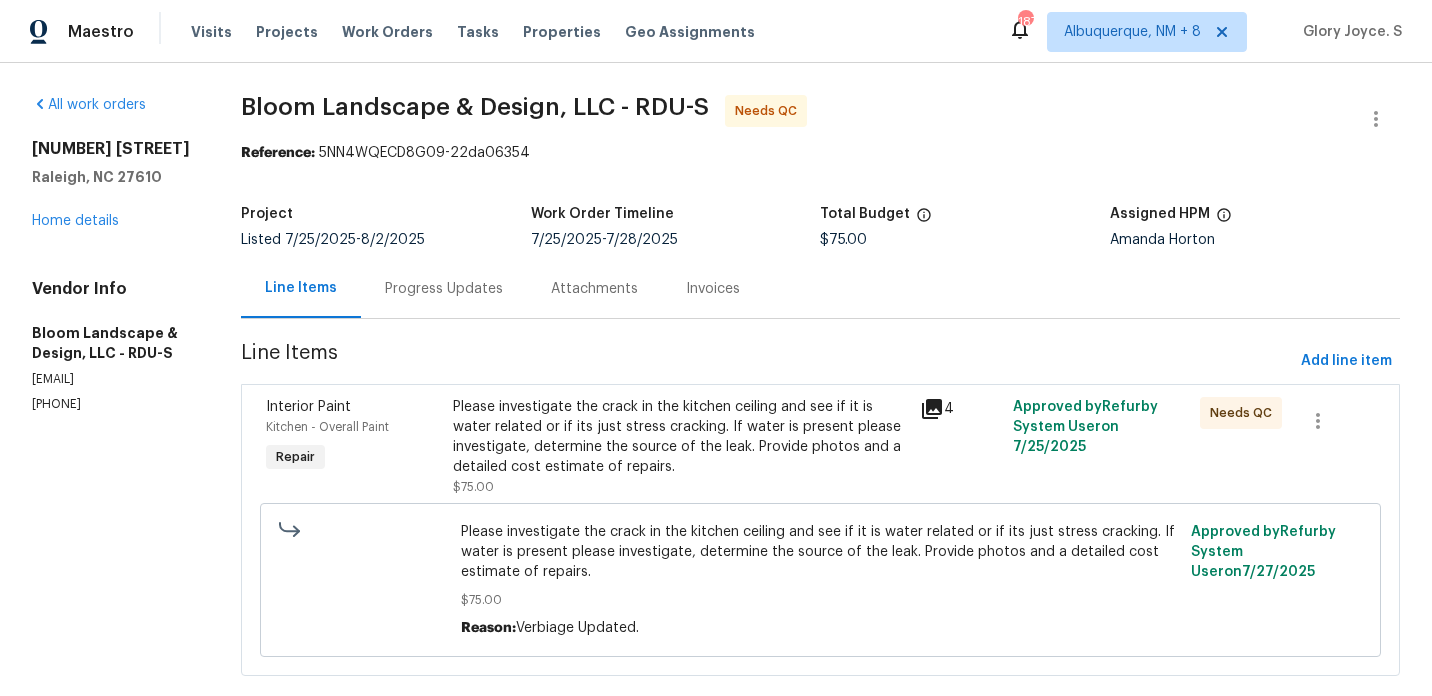 click on "Please investigate the crack in the kitchen ceiling and see if it is water related or if its just stress cracking. If water is present please investigate, determine the source of the leak. Provide photos and a detailed cost estimate of repairs. $75.00" at bounding box center (680, 447) 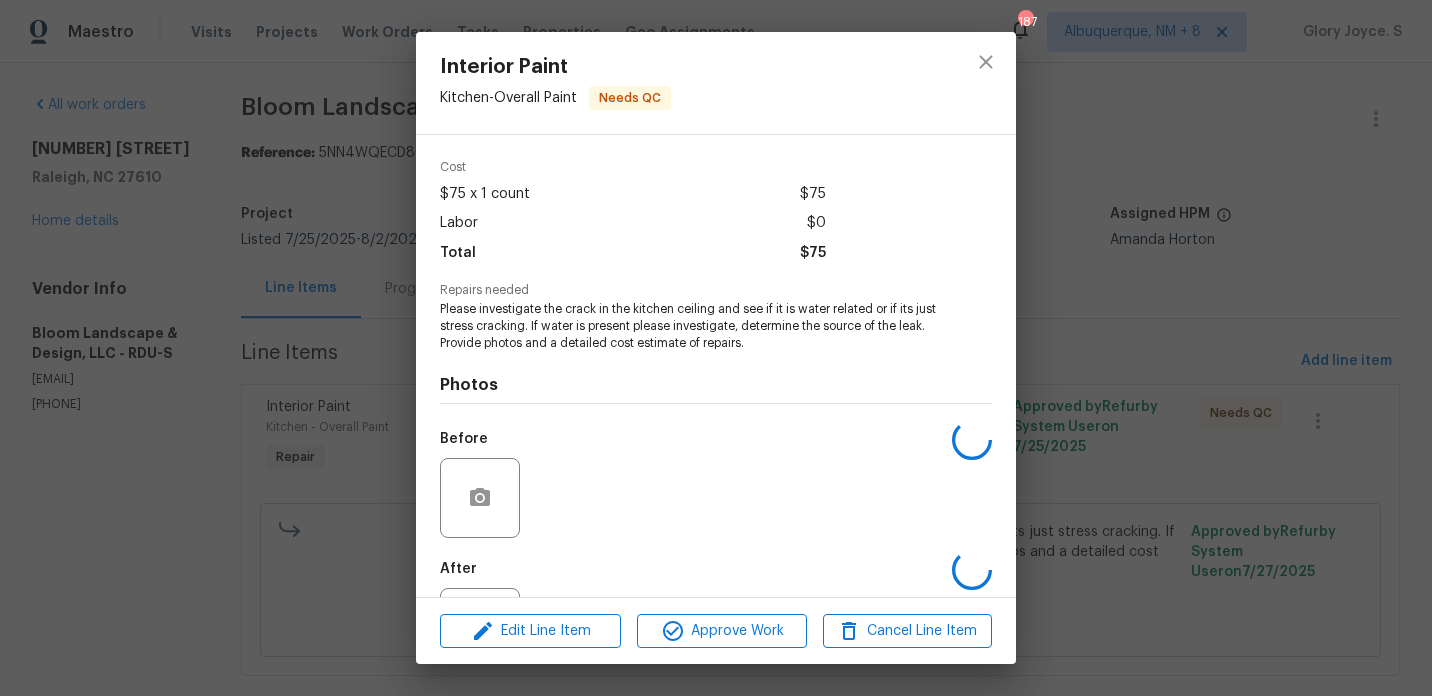scroll, scrollTop: 158, scrollLeft: 0, axis: vertical 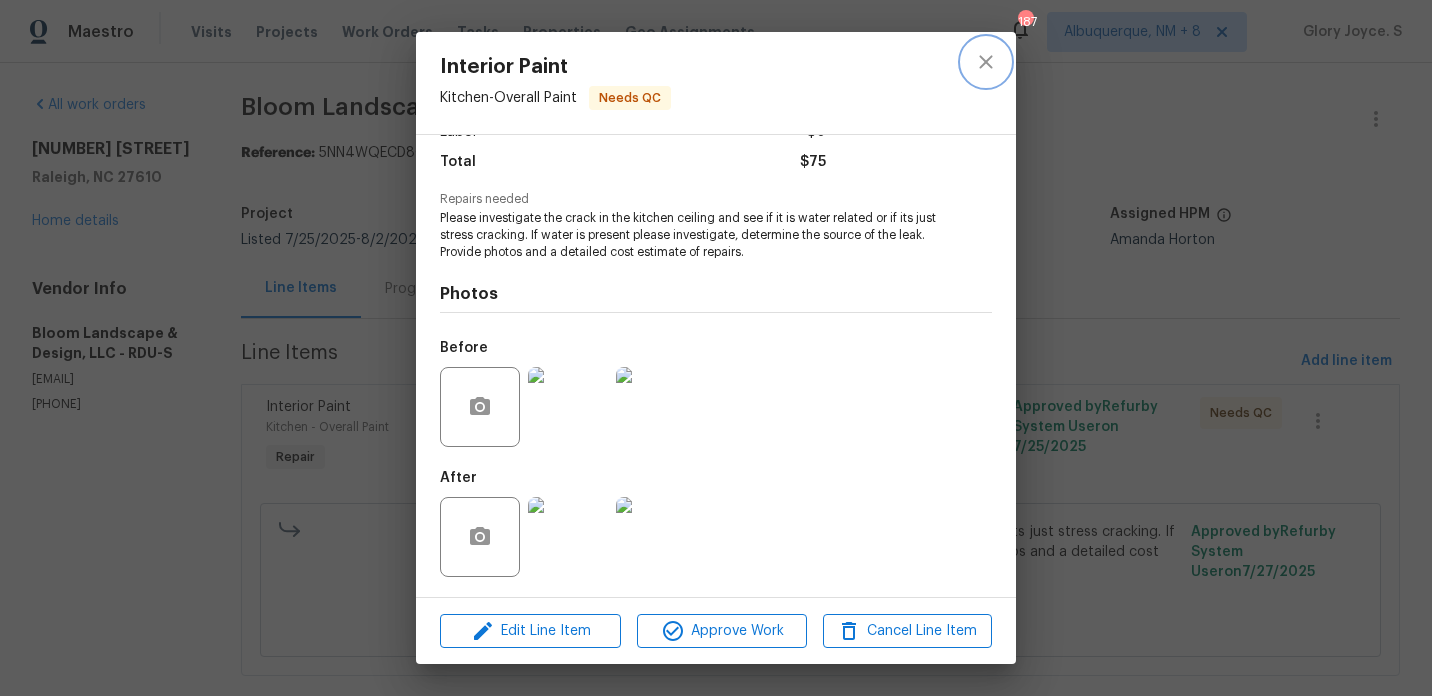 click 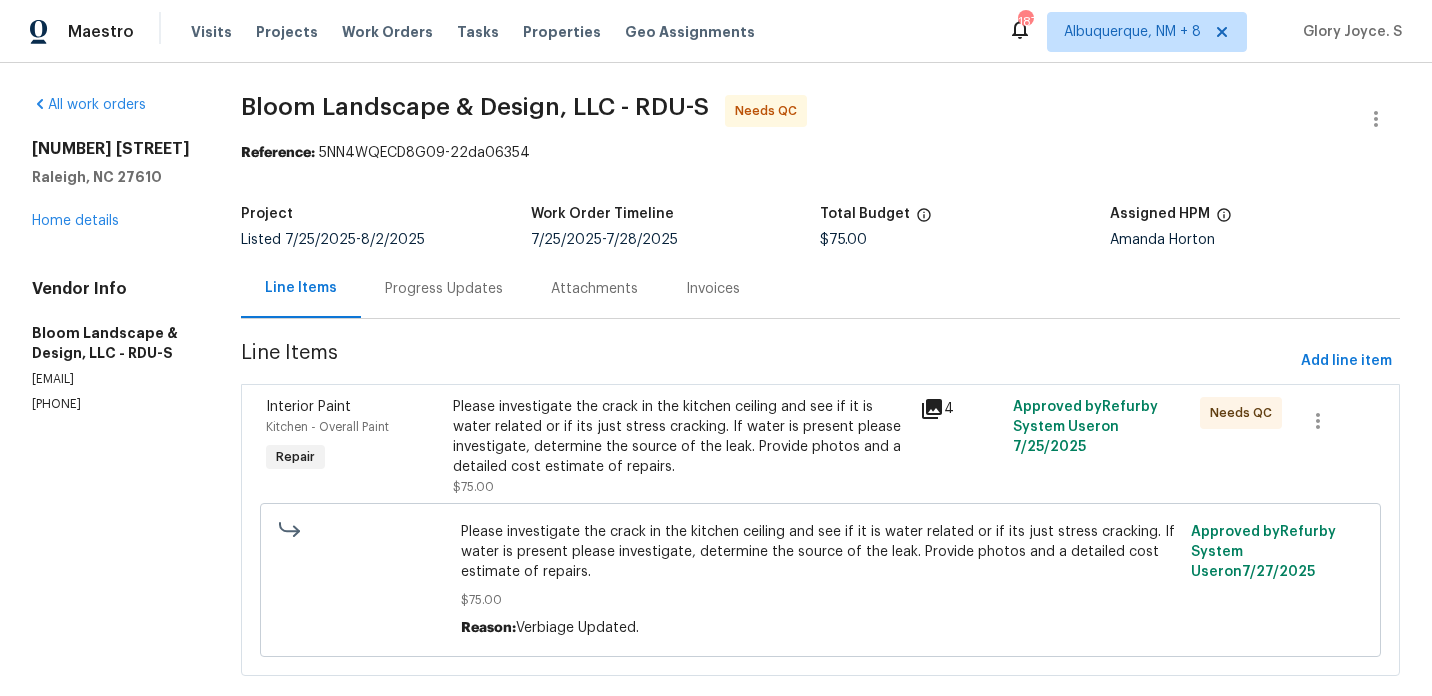 click on "Progress Updates" at bounding box center (444, 289) 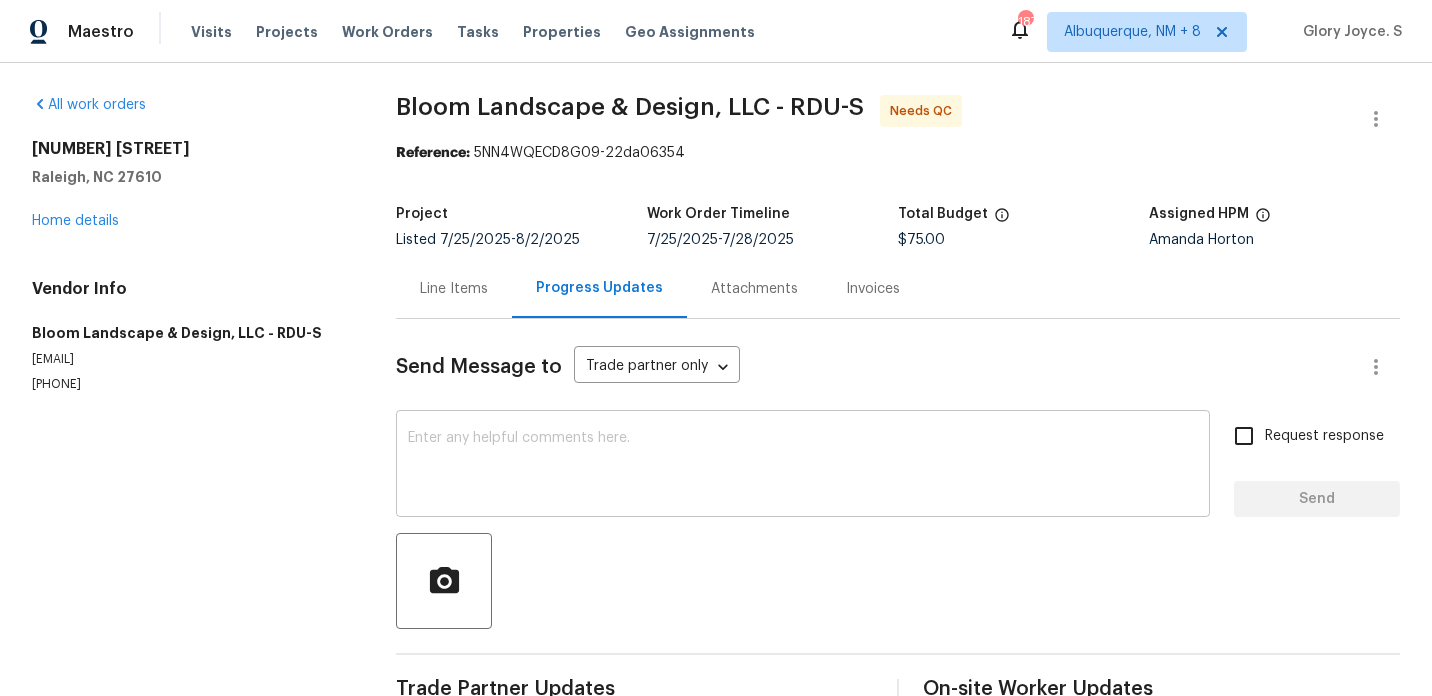 click at bounding box center (803, 466) 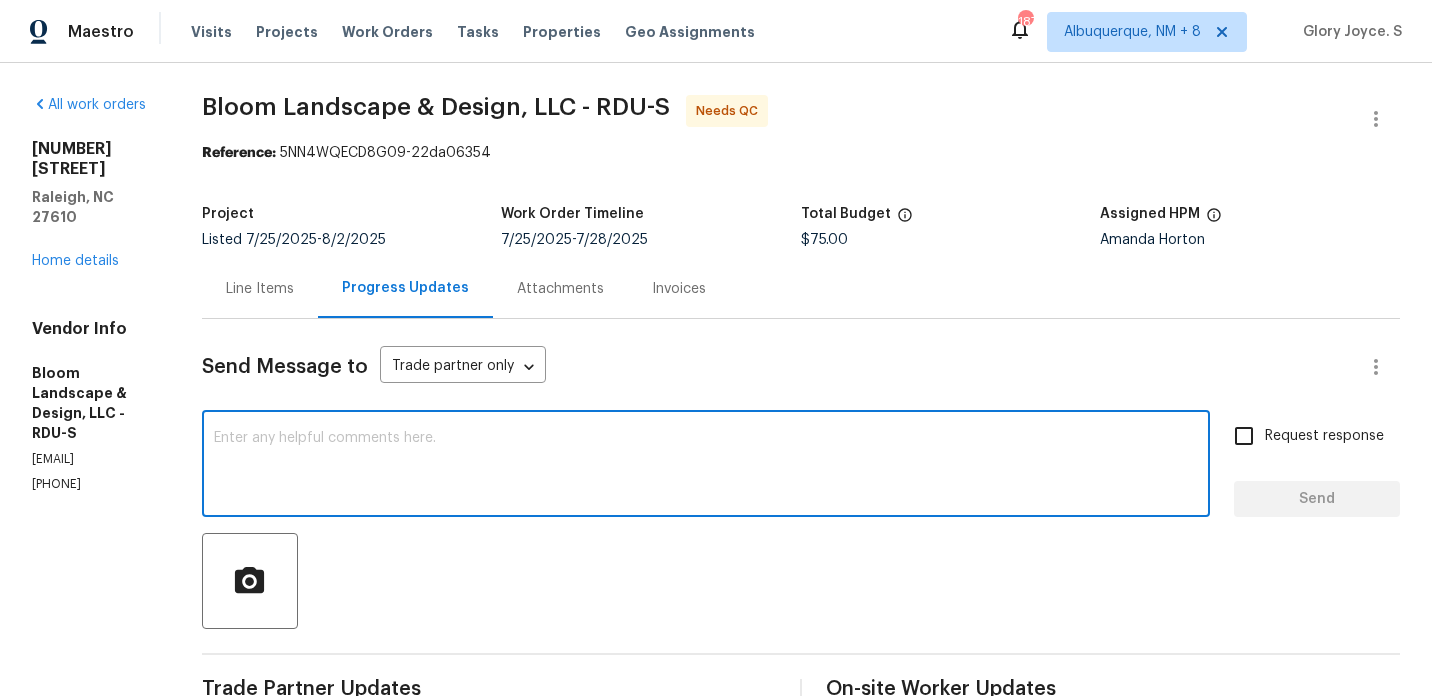 type on "h" 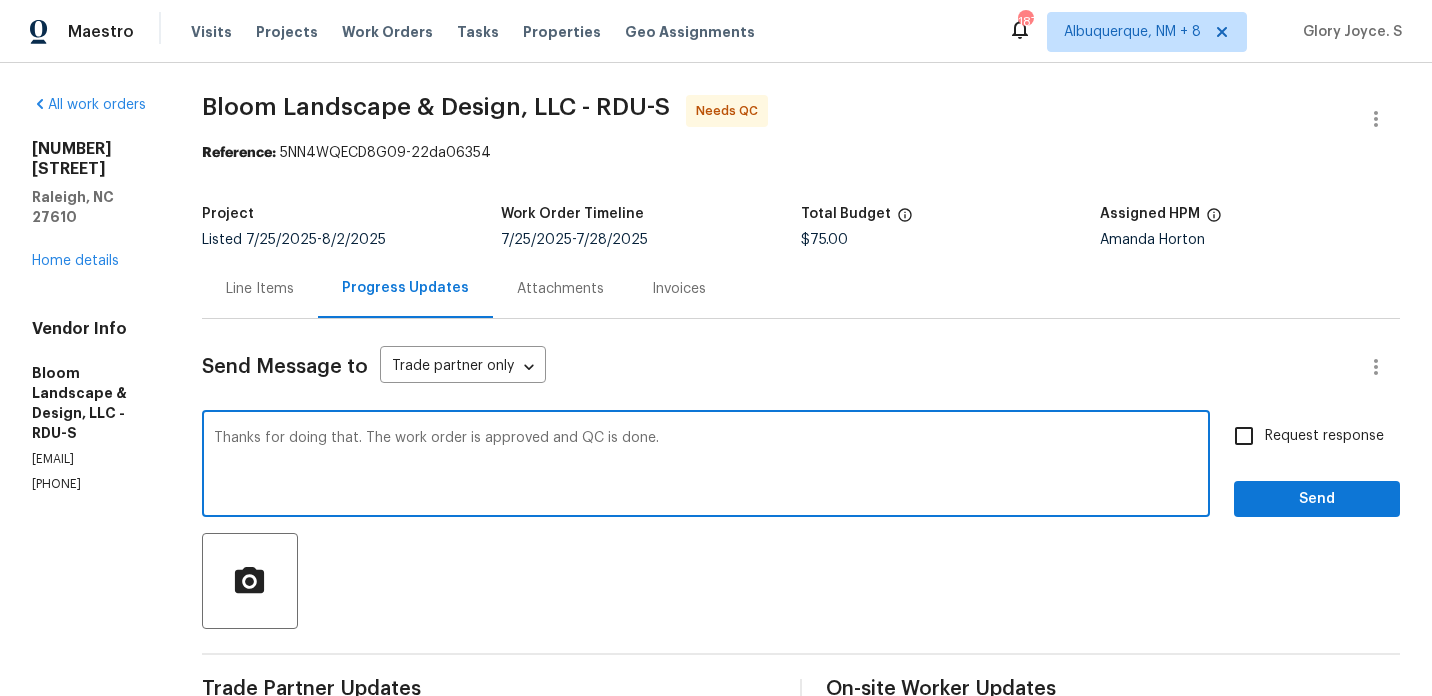 click on "Thanks for doing that. The work order is approved and QC is done." at bounding box center (706, 466) 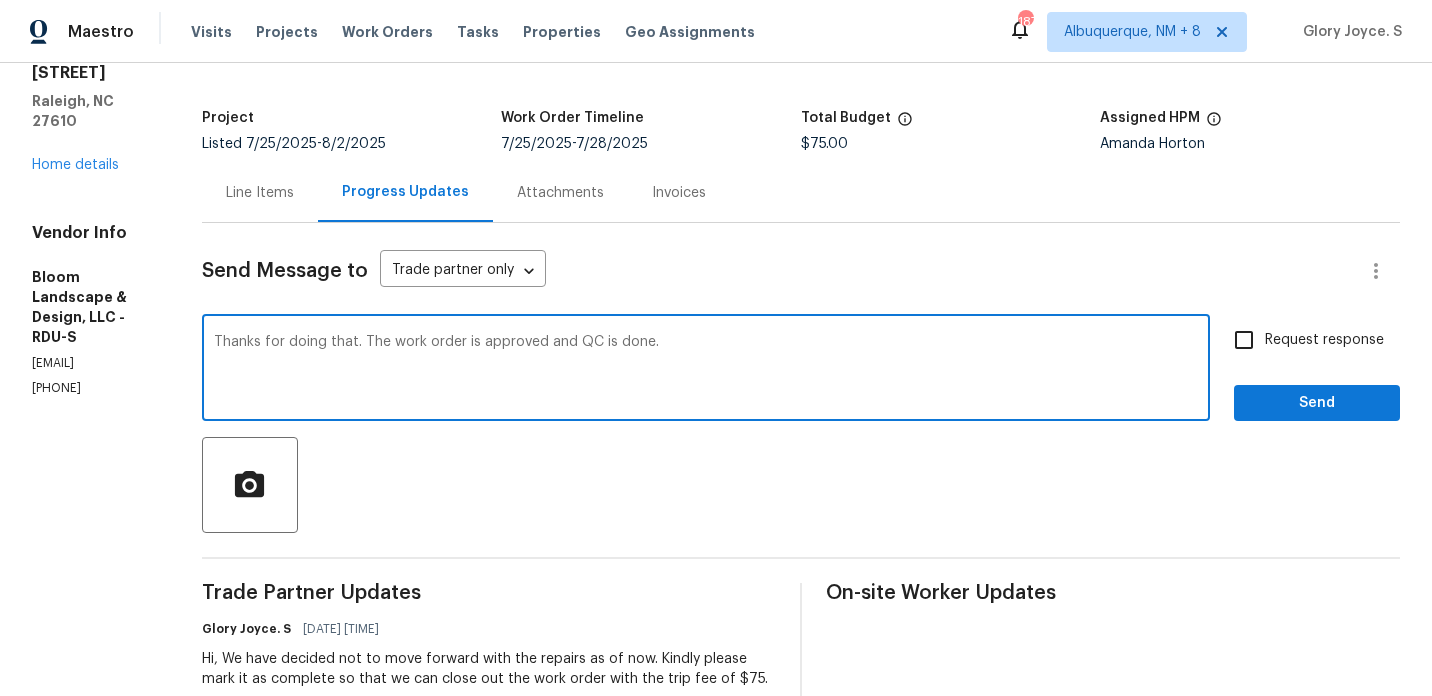 scroll, scrollTop: 210, scrollLeft: 0, axis: vertical 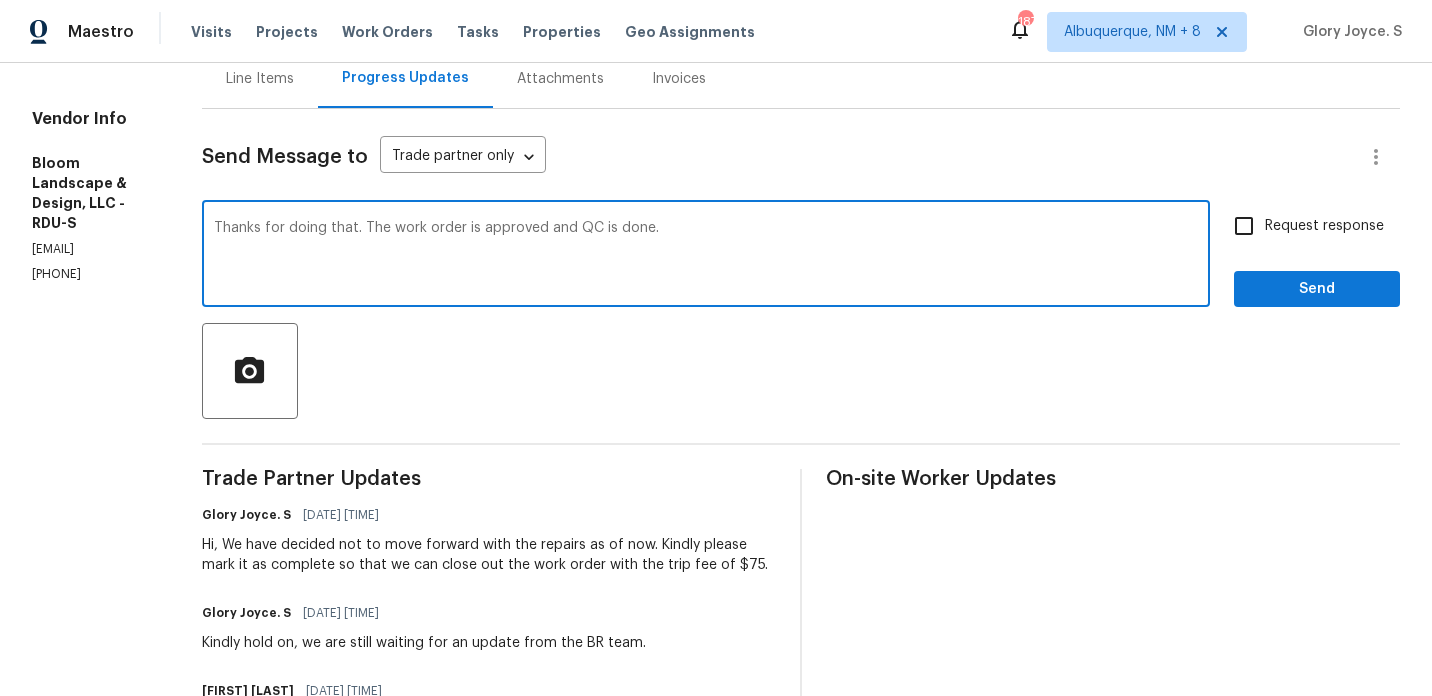 type on "Thanks for doing that. The work order is approved and QC is done." 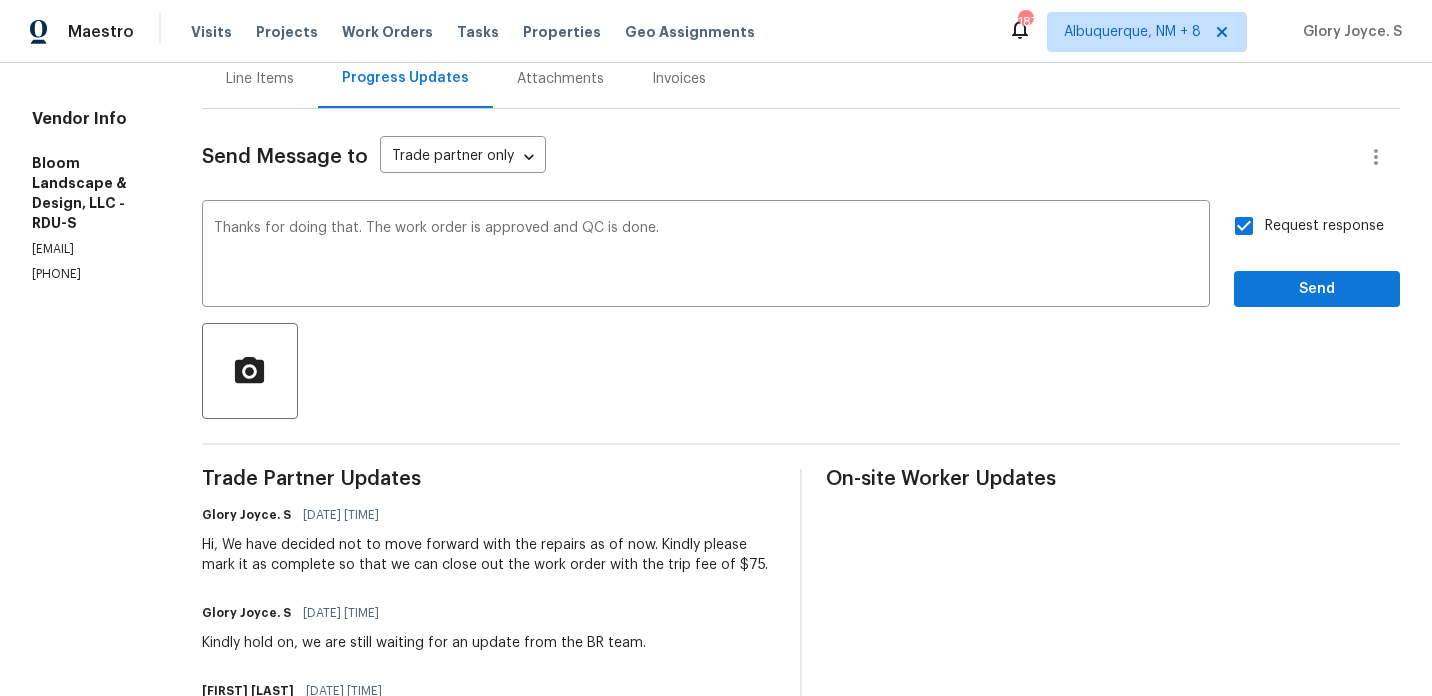 click on "Request response Send" at bounding box center [1317, 256] 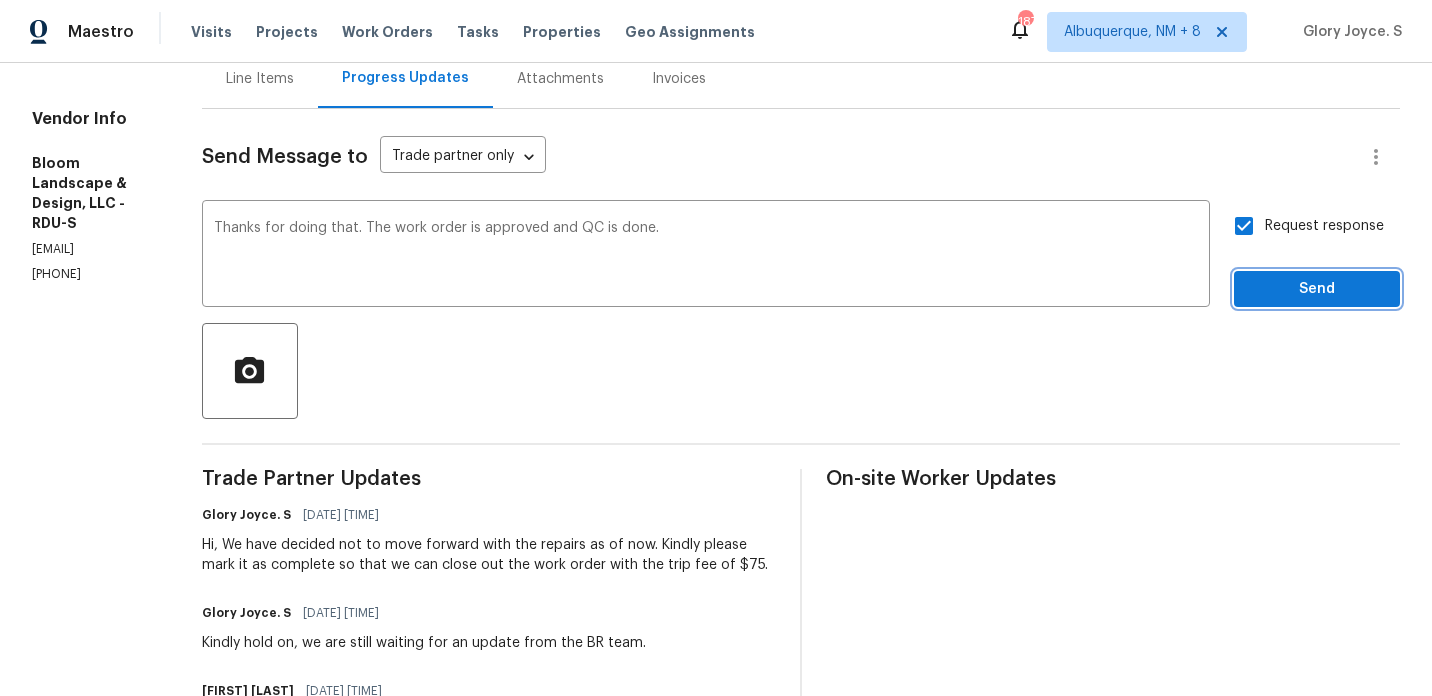 click on "Send" at bounding box center (1317, 289) 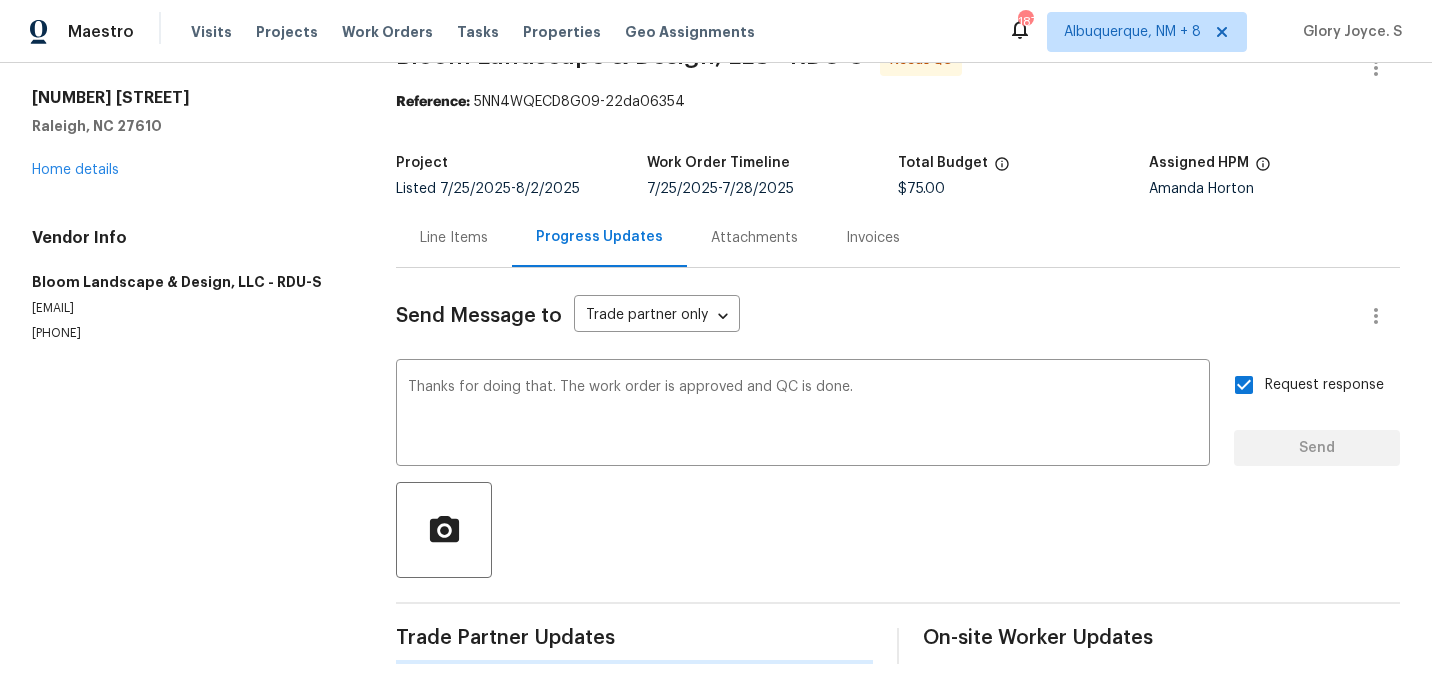 type 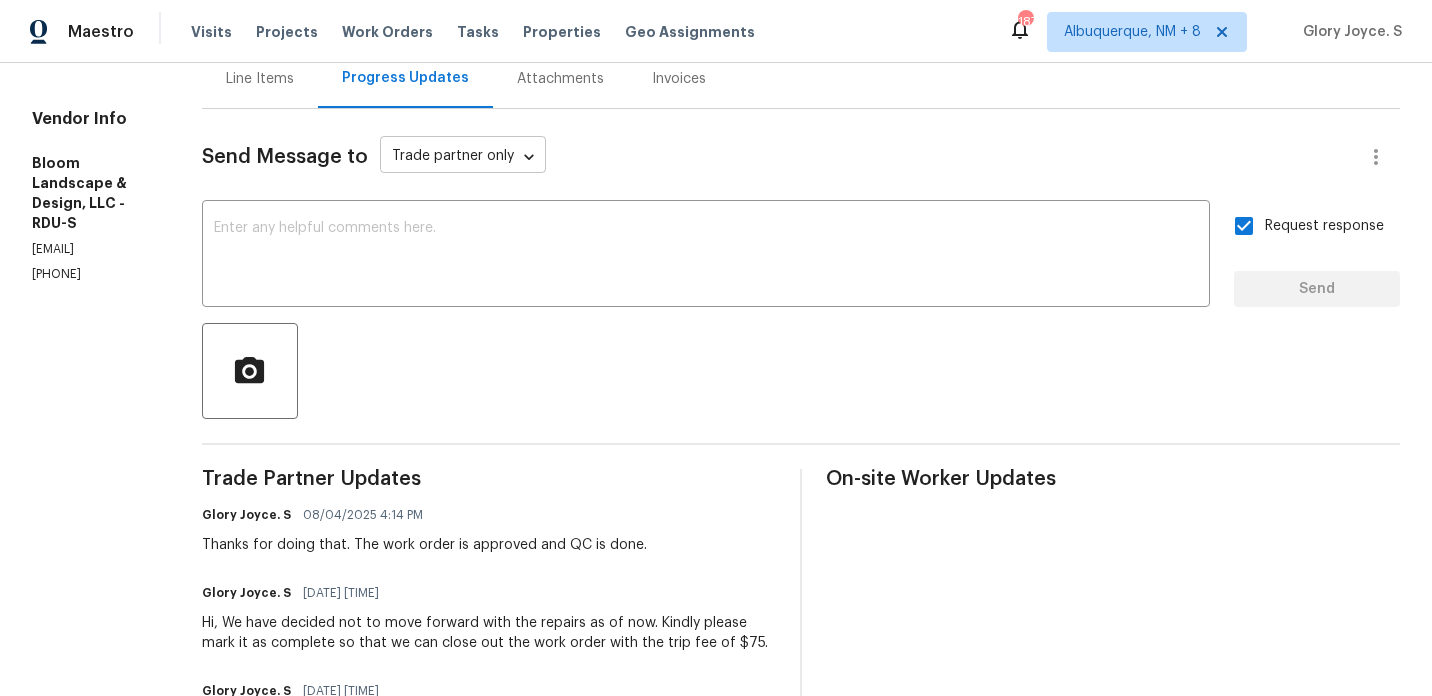 scroll, scrollTop: 0, scrollLeft: 0, axis: both 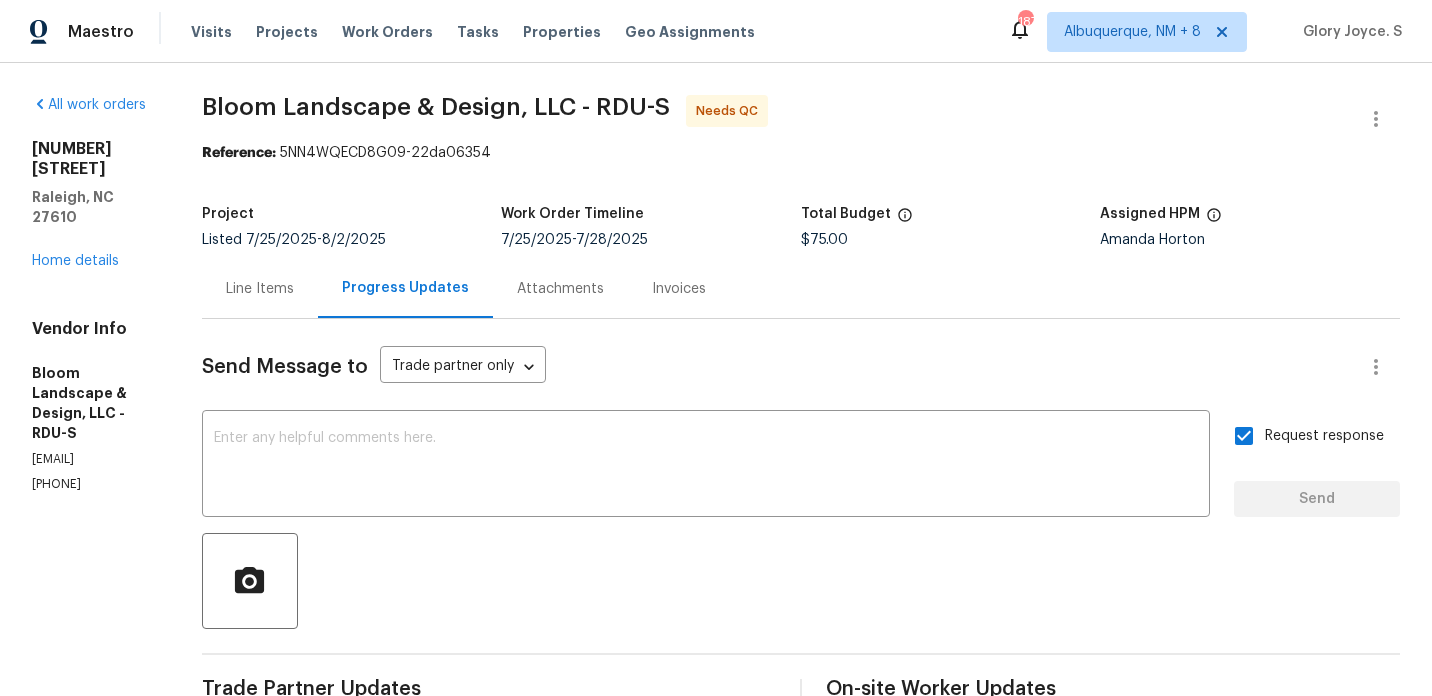 click on "Bloom Landscape & Design, LLC - RDU-S" at bounding box center [436, 107] 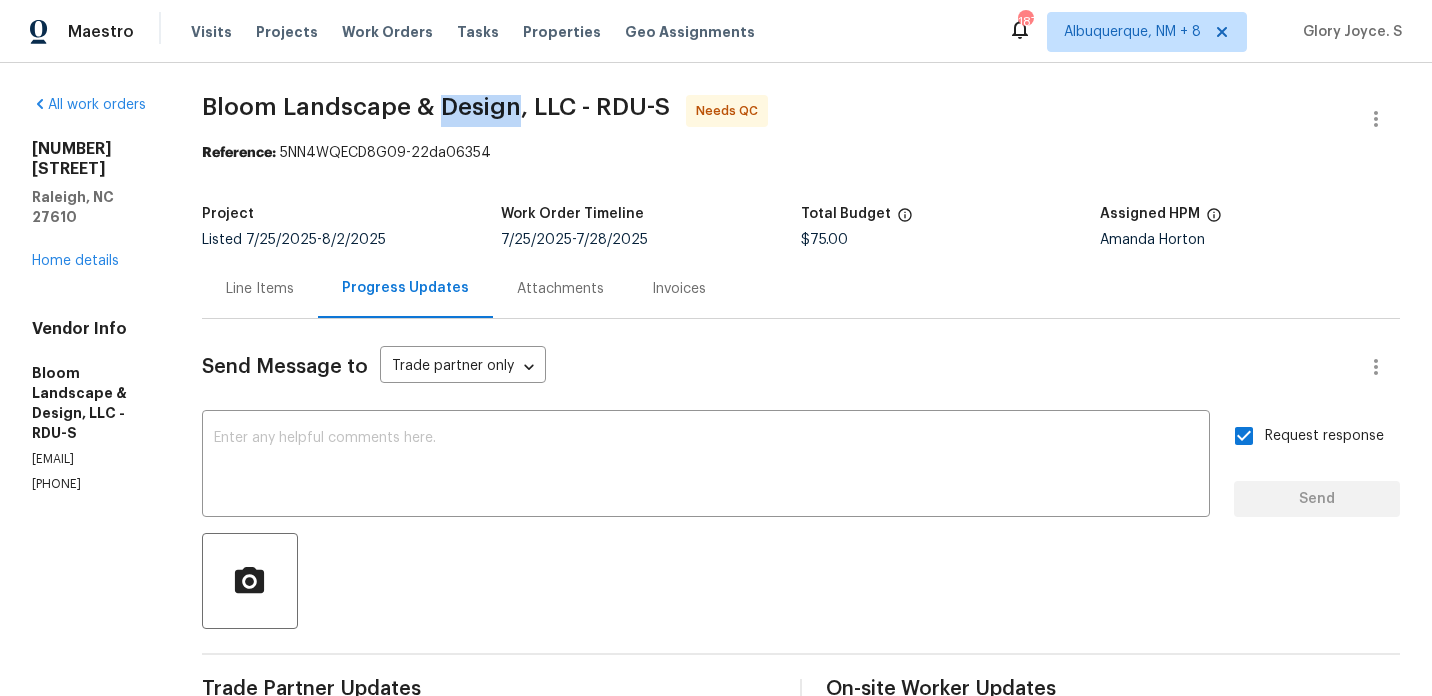 click on "Bloom Landscape & Design, LLC - RDU-S" at bounding box center (436, 107) 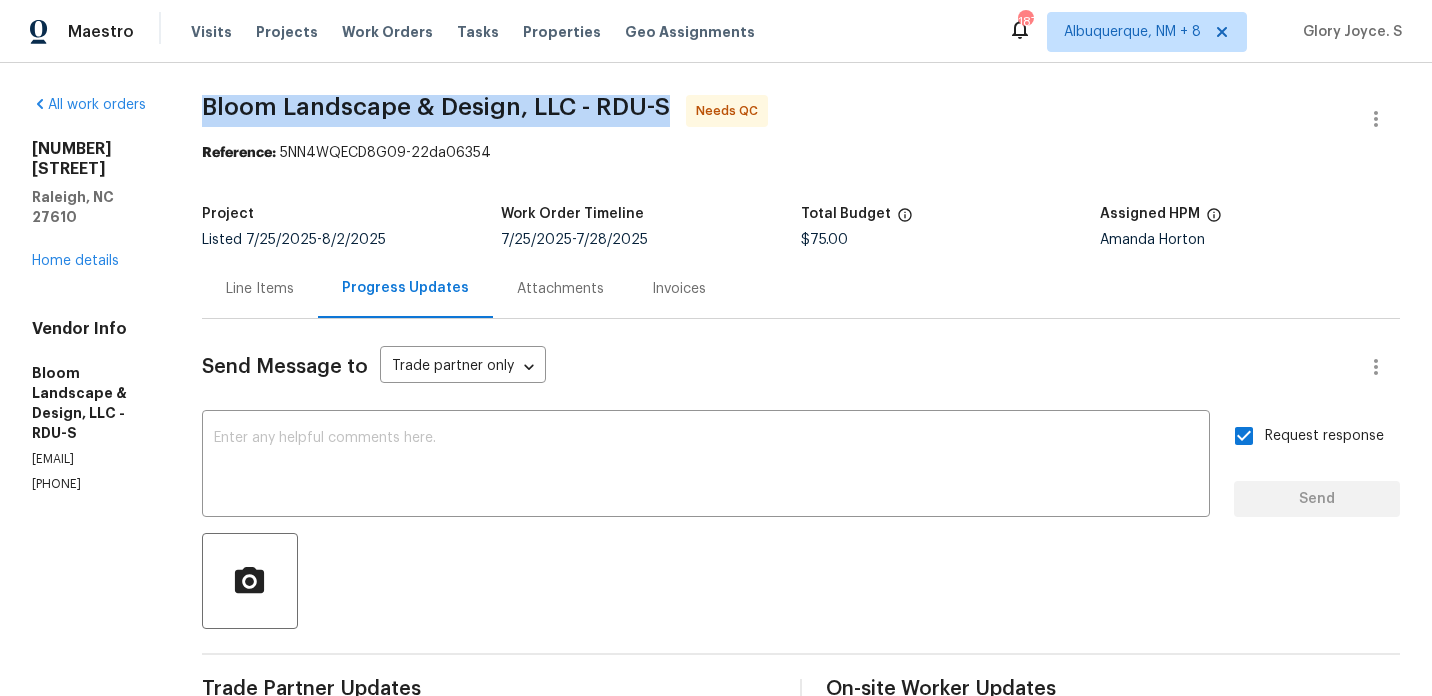copy on "Bloom Landscape & Design, LLC - RDU-S" 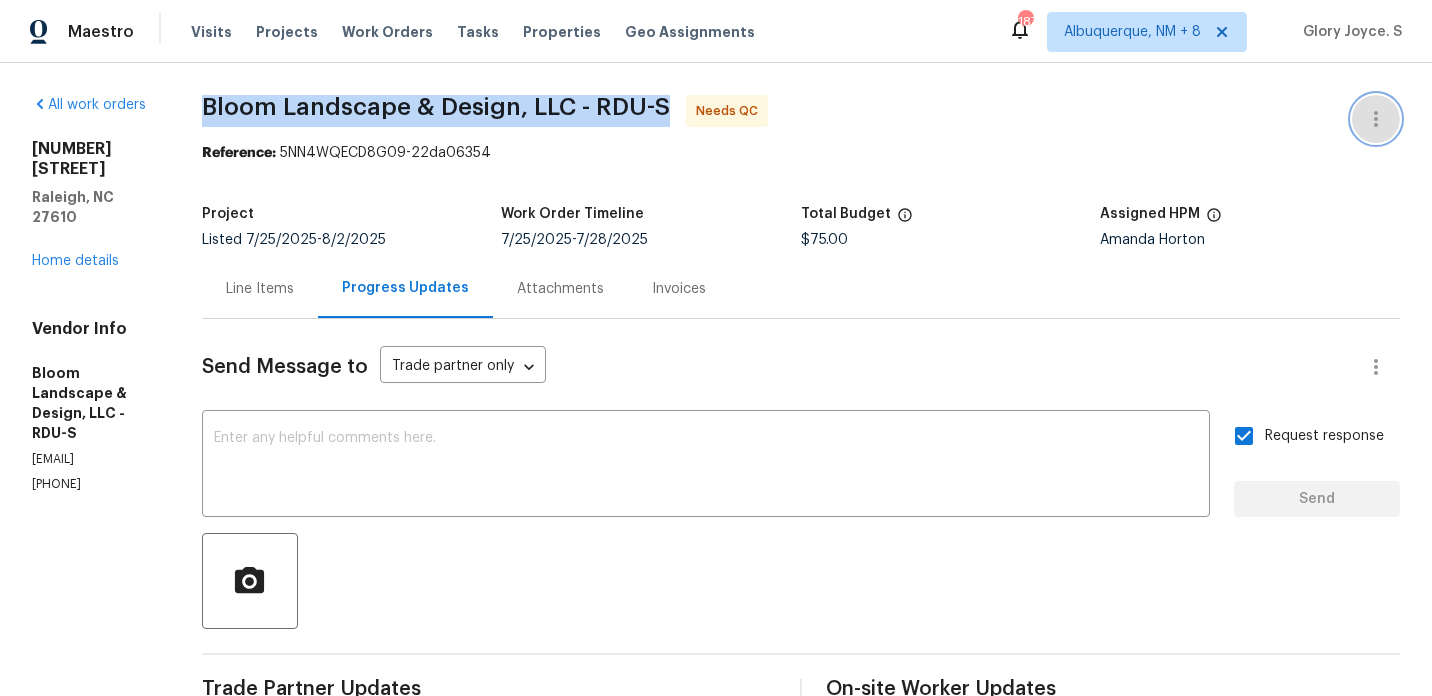 click at bounding box center (1376, 119) 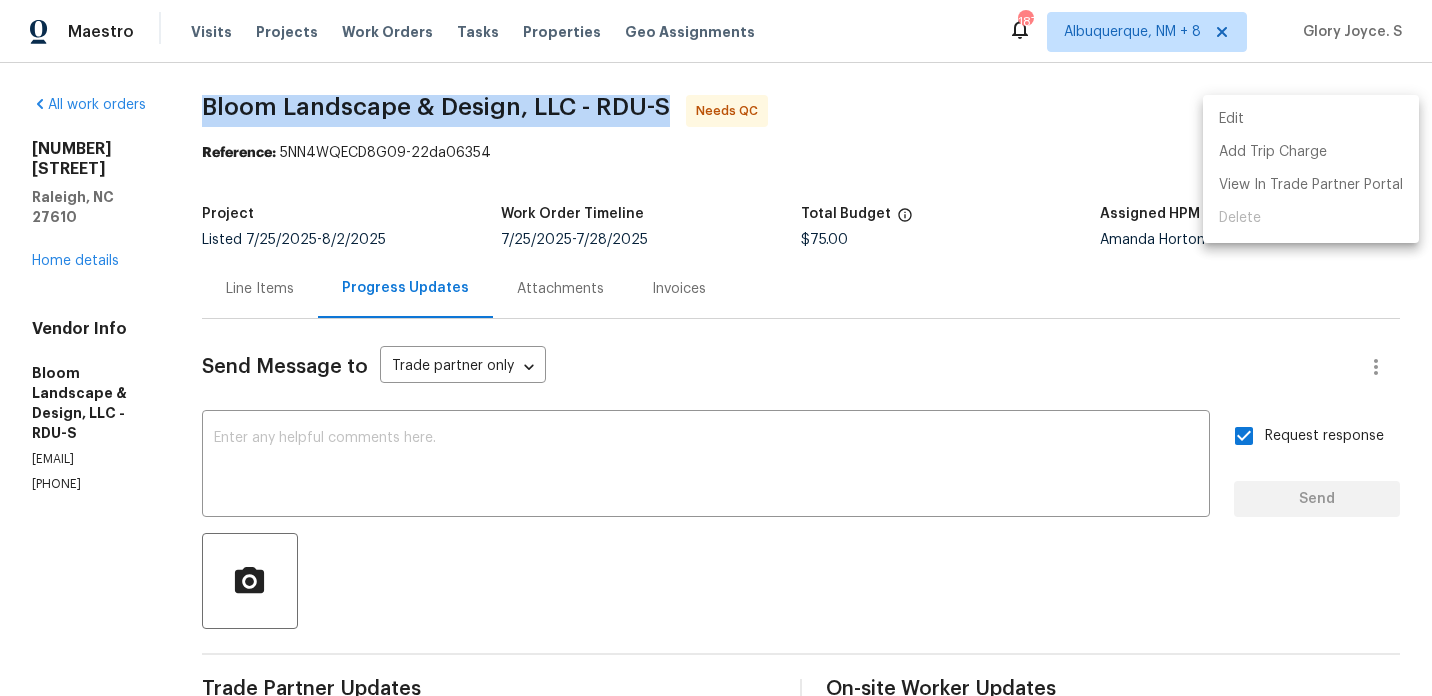 click on "Edit" at bounding box center (1311, 119) 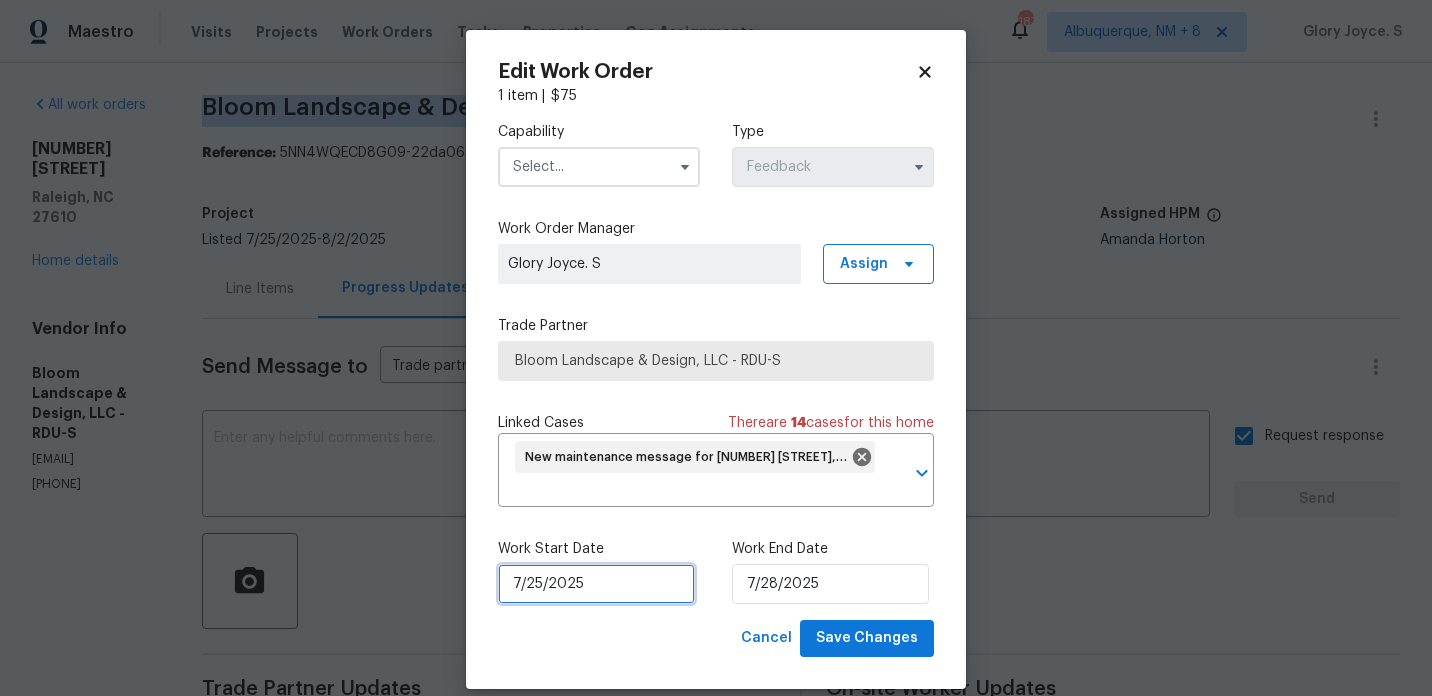 click on "7/25/2025" at bounding box center [596, 584] 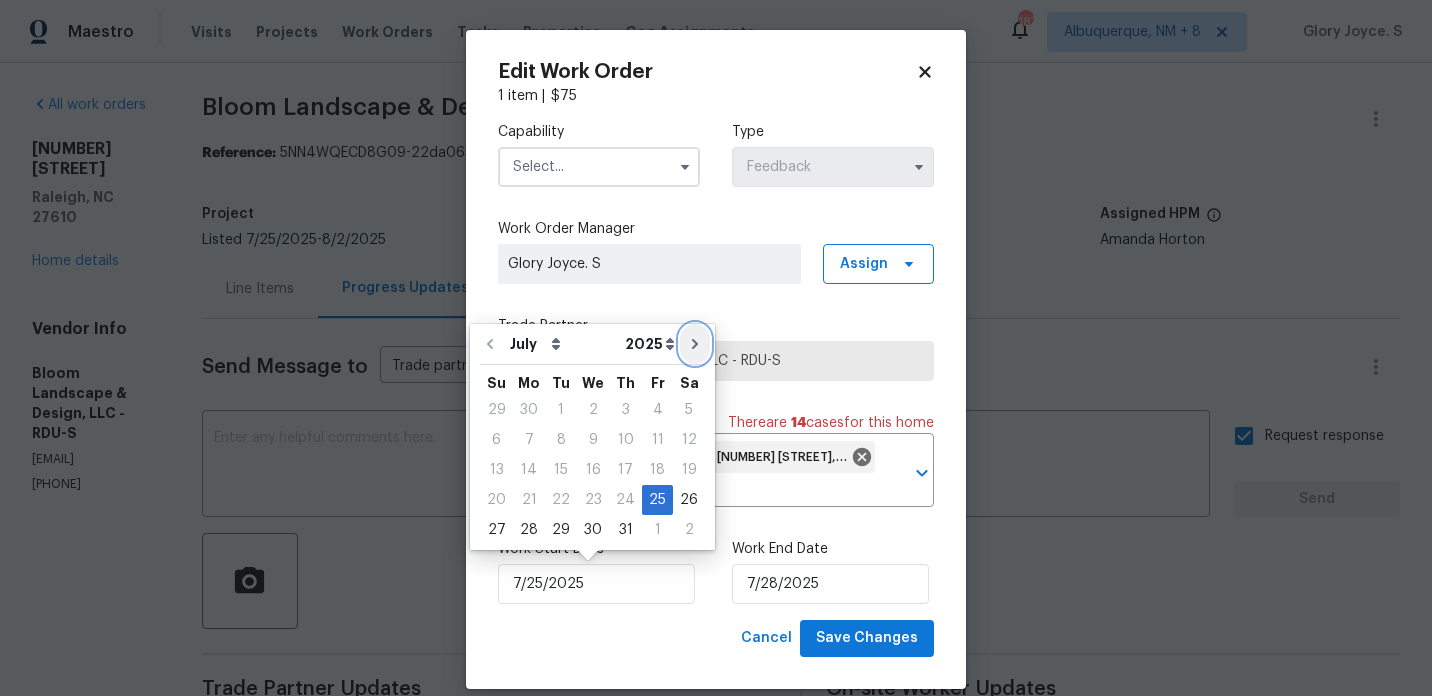 click 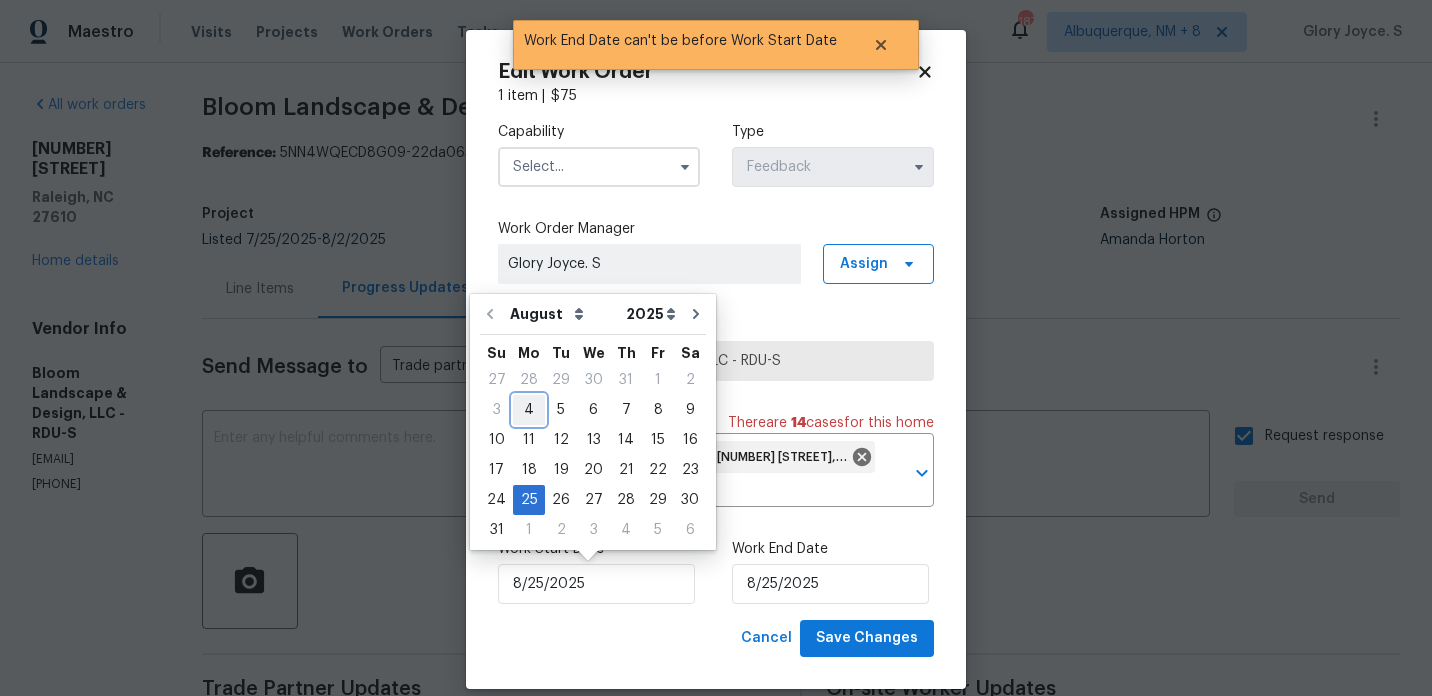 click on "4" at bounding box center [529, 410] 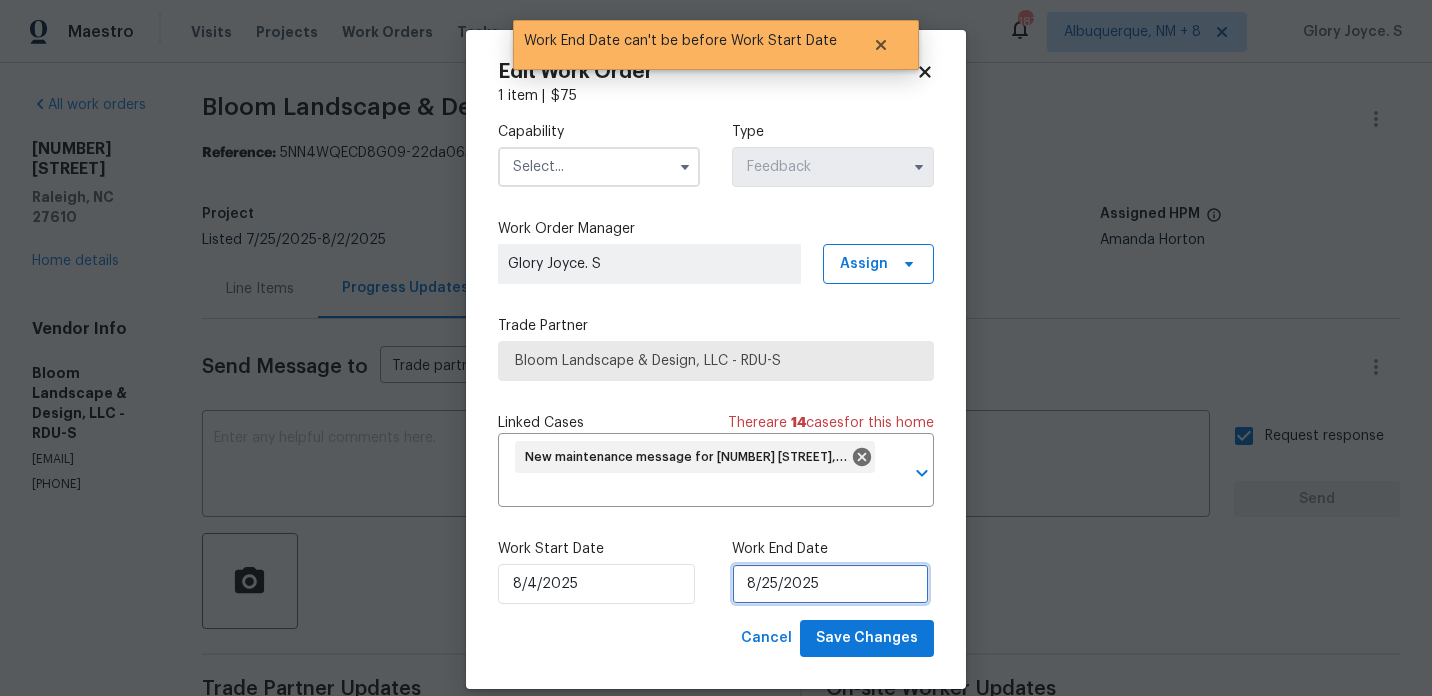 click on "8/25/2025" at bounding box center (830, 584) 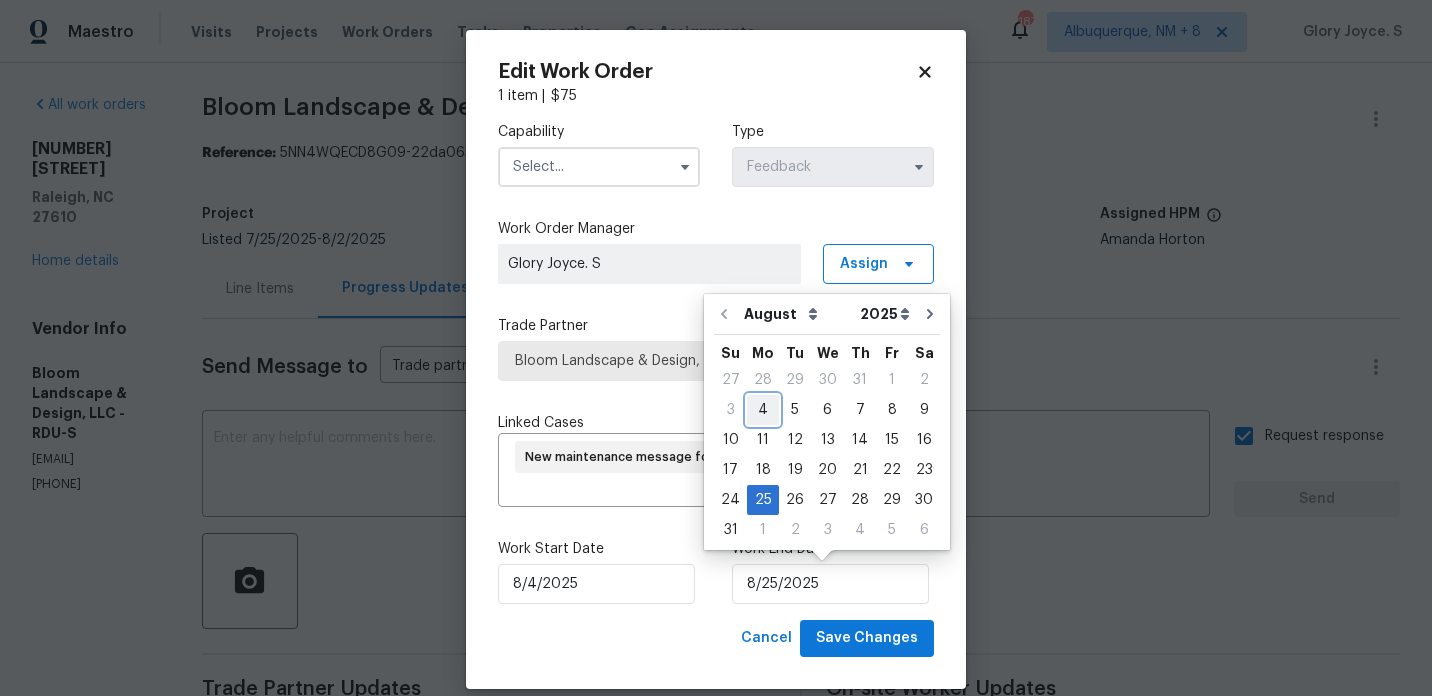 click on "4" at bounding box center (763, 410) 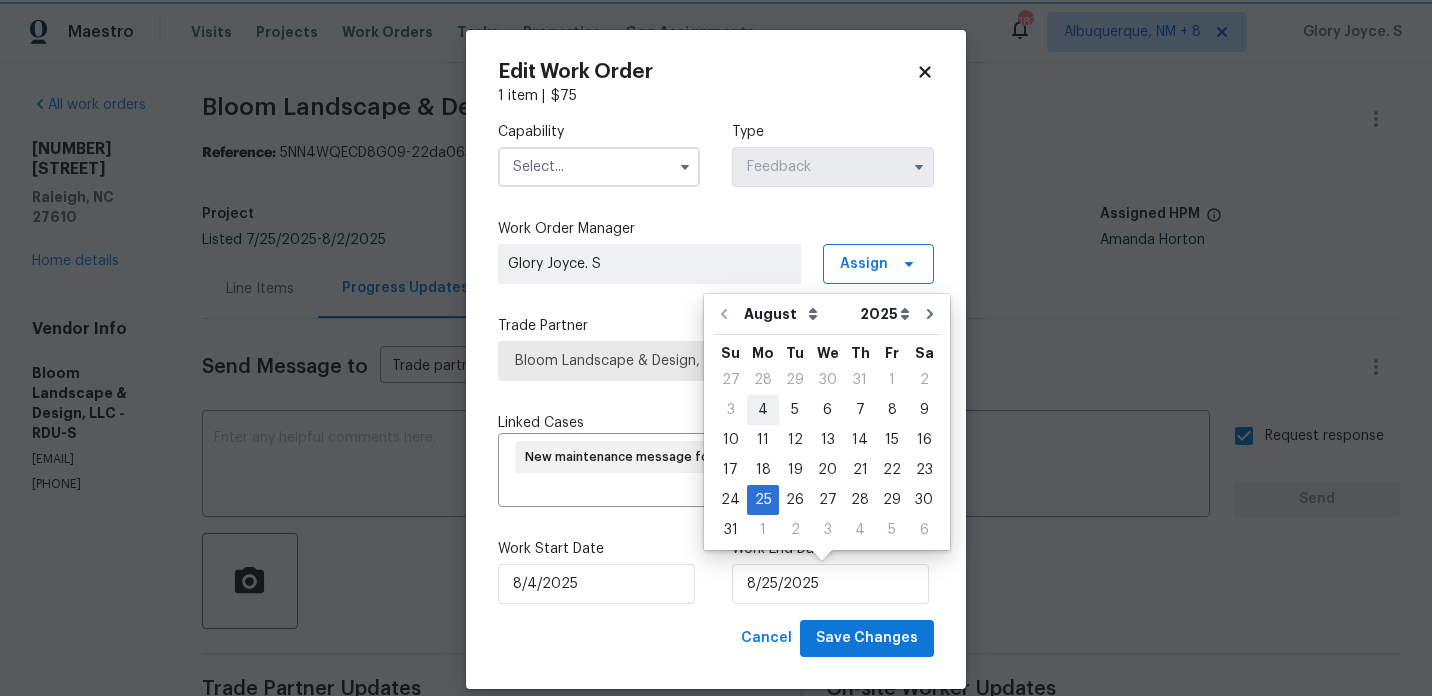 type on "8/4/2025" 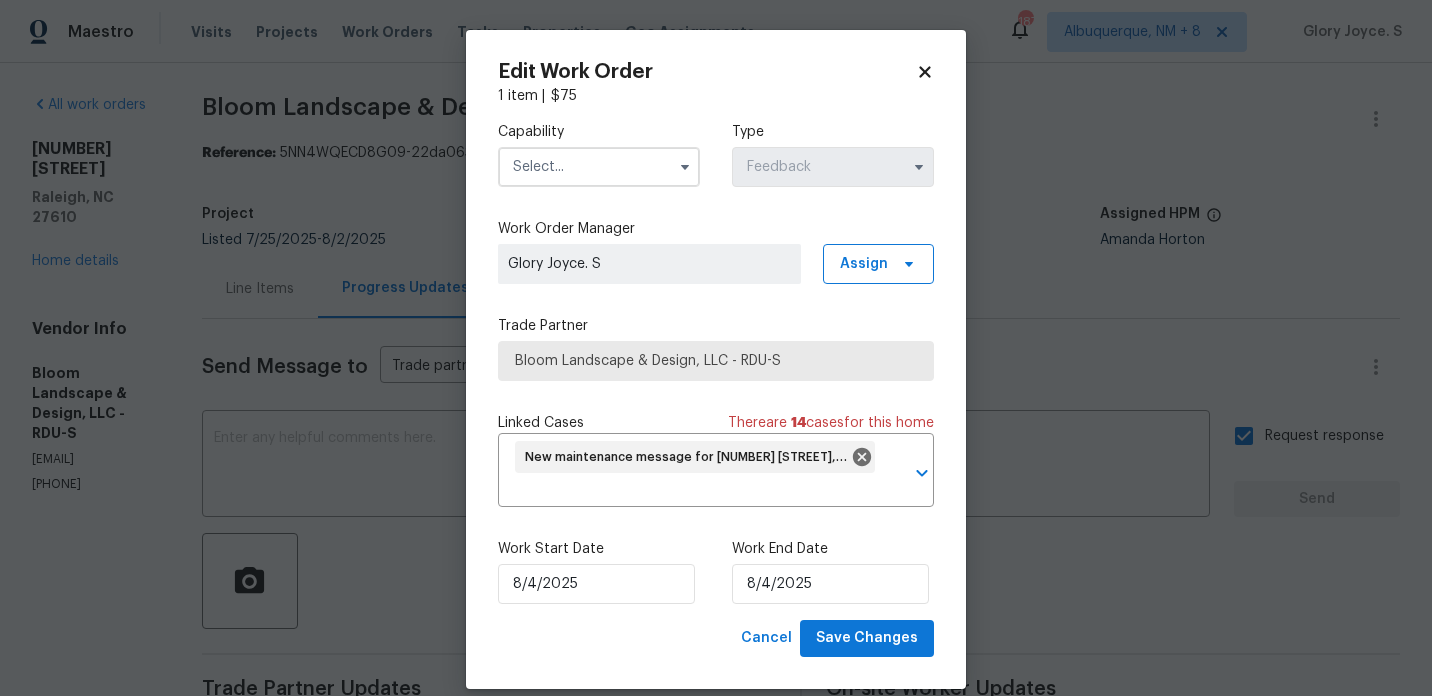 click at bounding box center [599, 167] 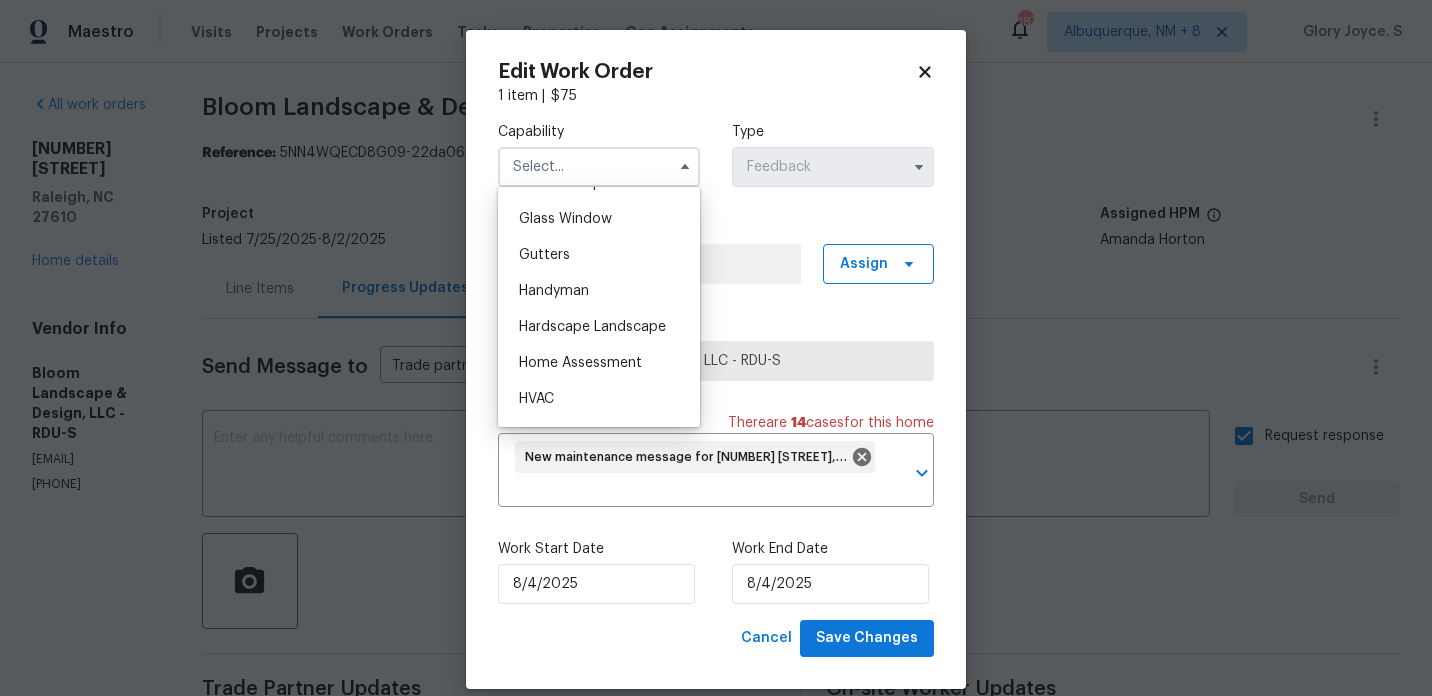 scroll, scrollTop: 1027, scrollLeft: 0, axis: vertical 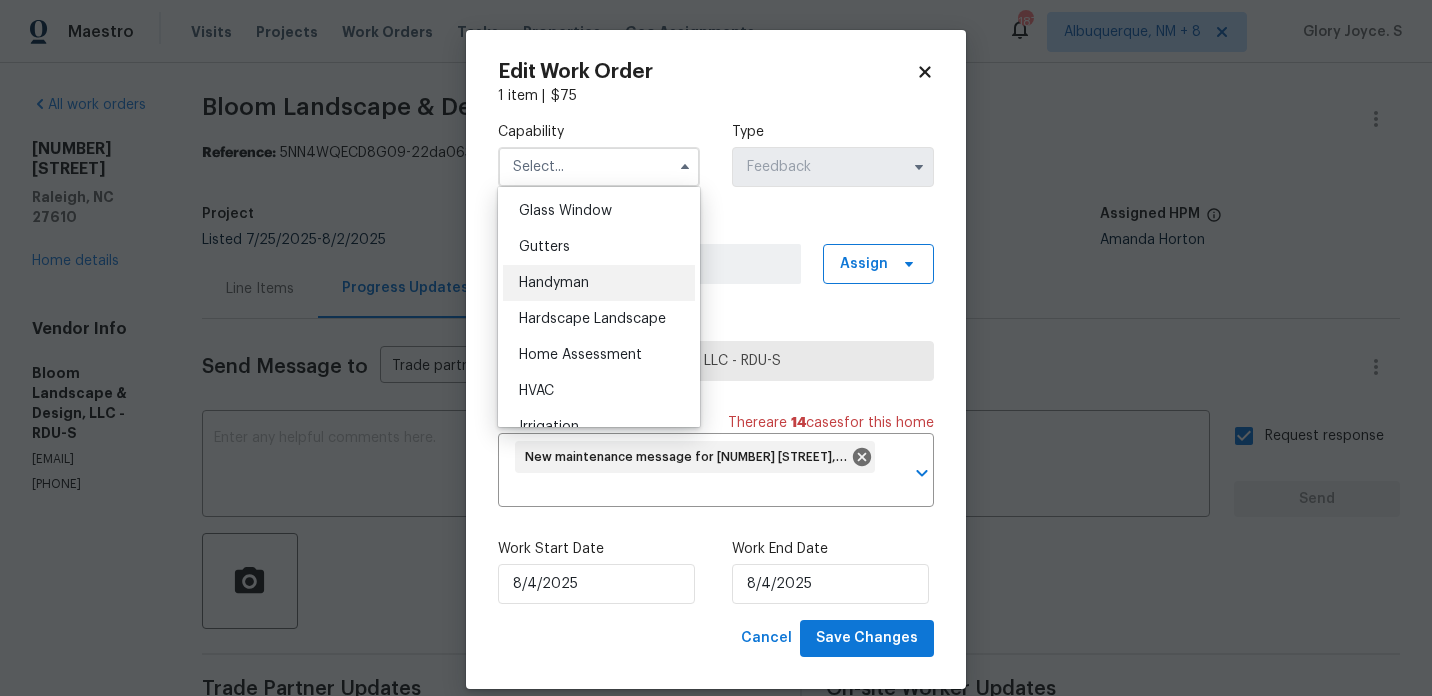click on "Handyman" at bounding box center [599, 283] 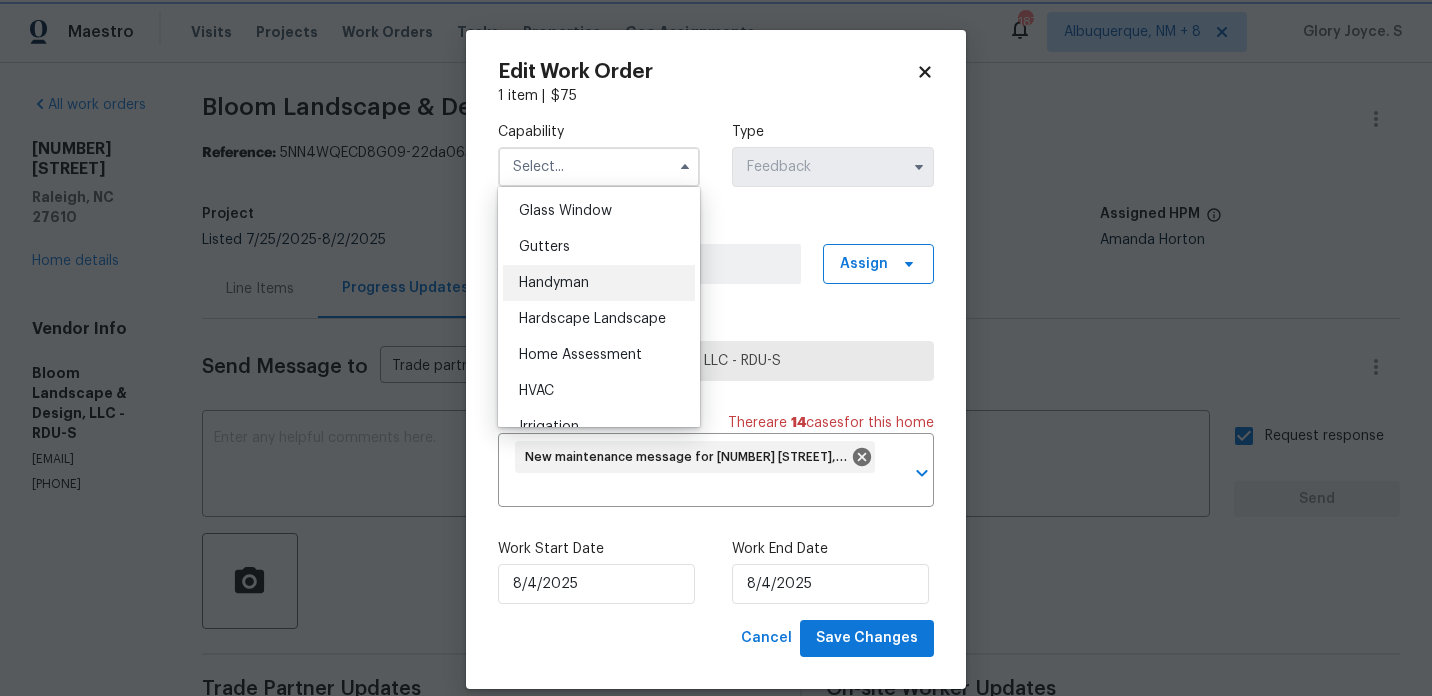 type on "Handyman" 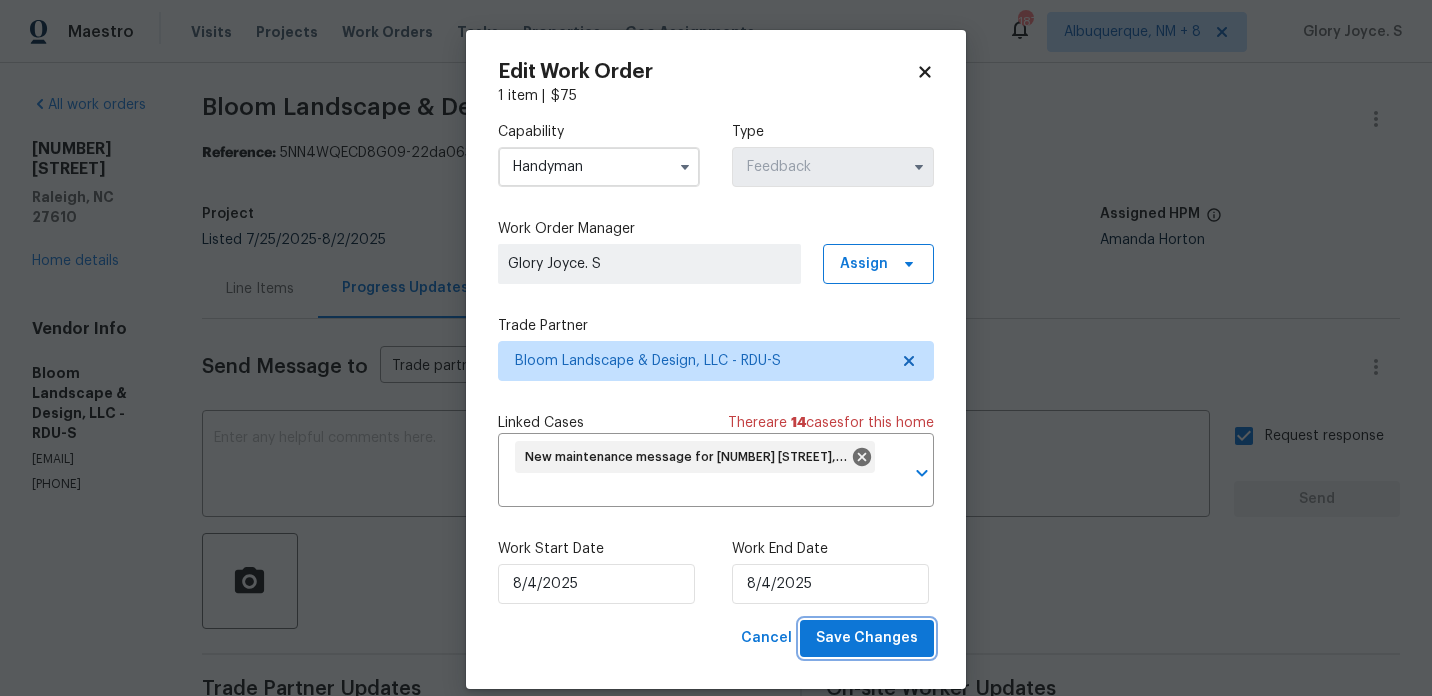 click on "Save Changes" at bounding box center (867, 638) 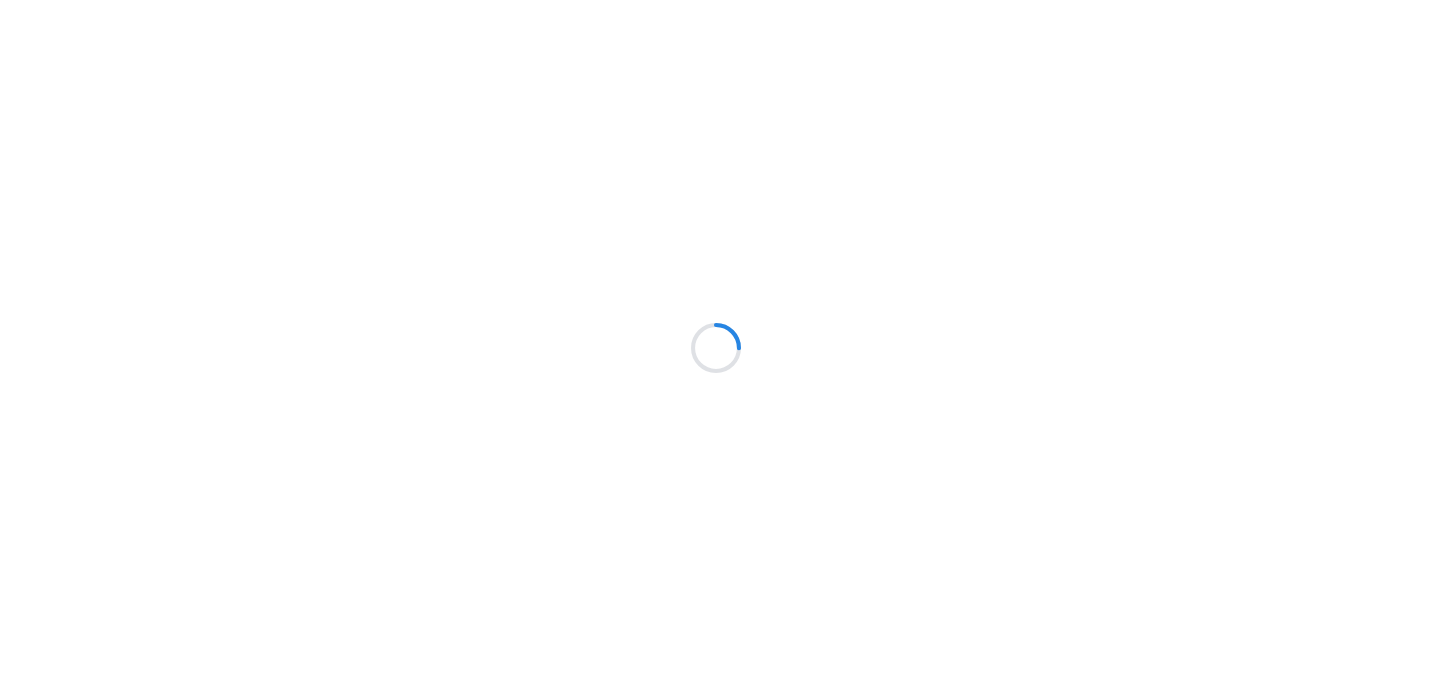 scroll, scrollTop: 0, scrollLeft: 0, axis: both 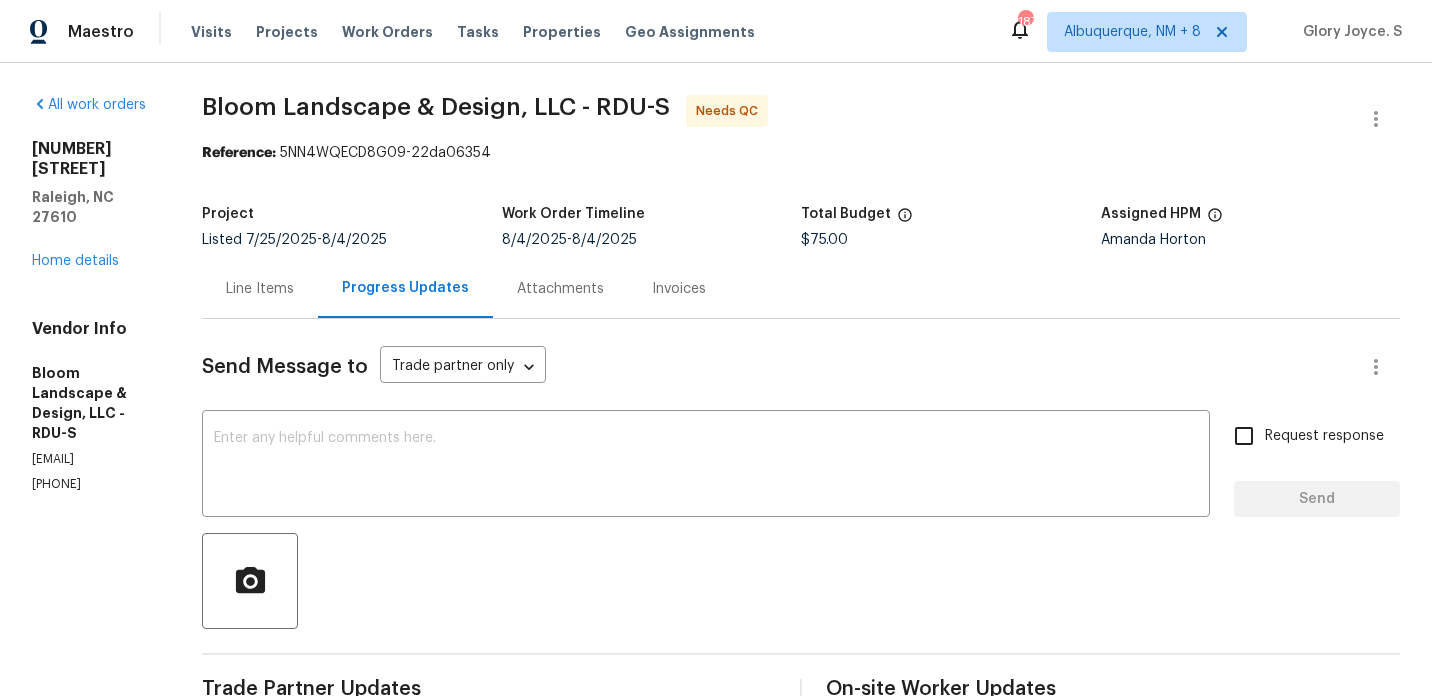 click on "Line Items" at bounding box center [260, 289] 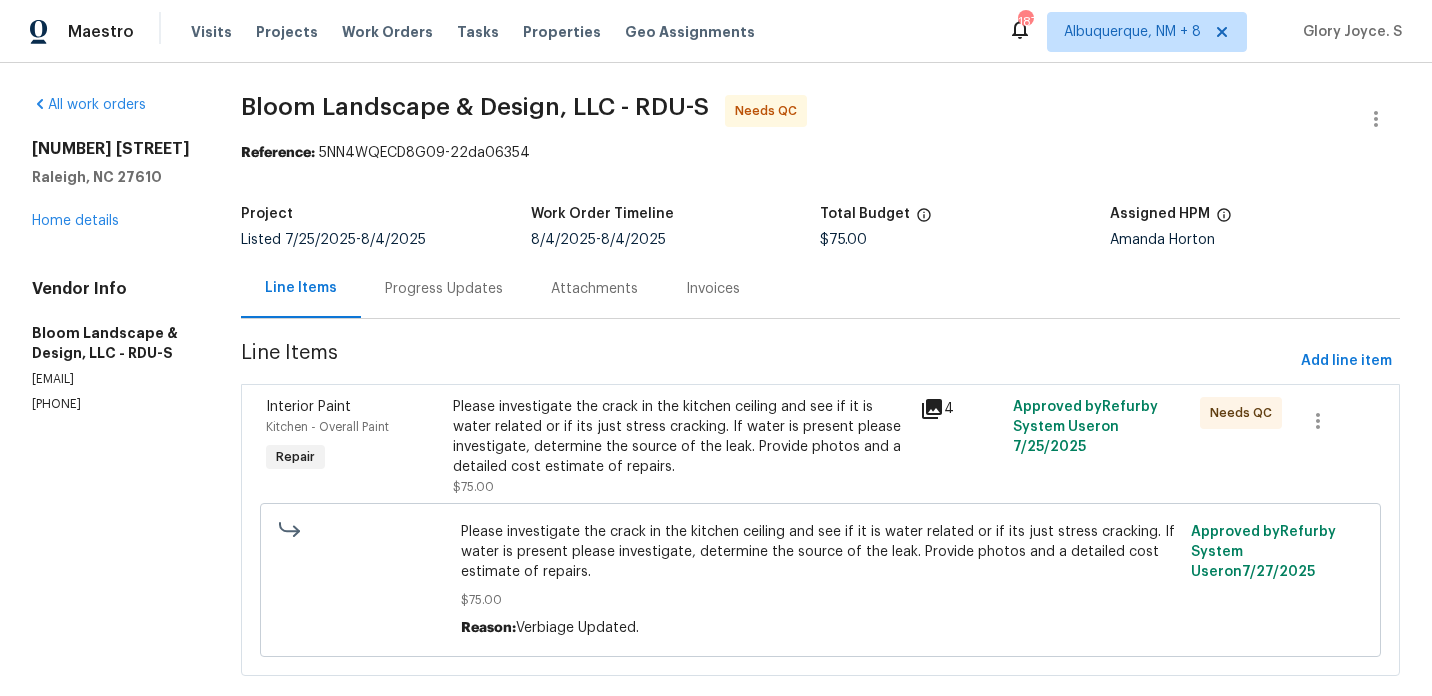 click on "Please investigate the crack in the kitchen ceiling and see if it is water related or if its just stress cracking. If water is present please investigate, determine the source of the leak. Provide photos and a detailed cost estimate of repairs." at bounding box center [680, 437] 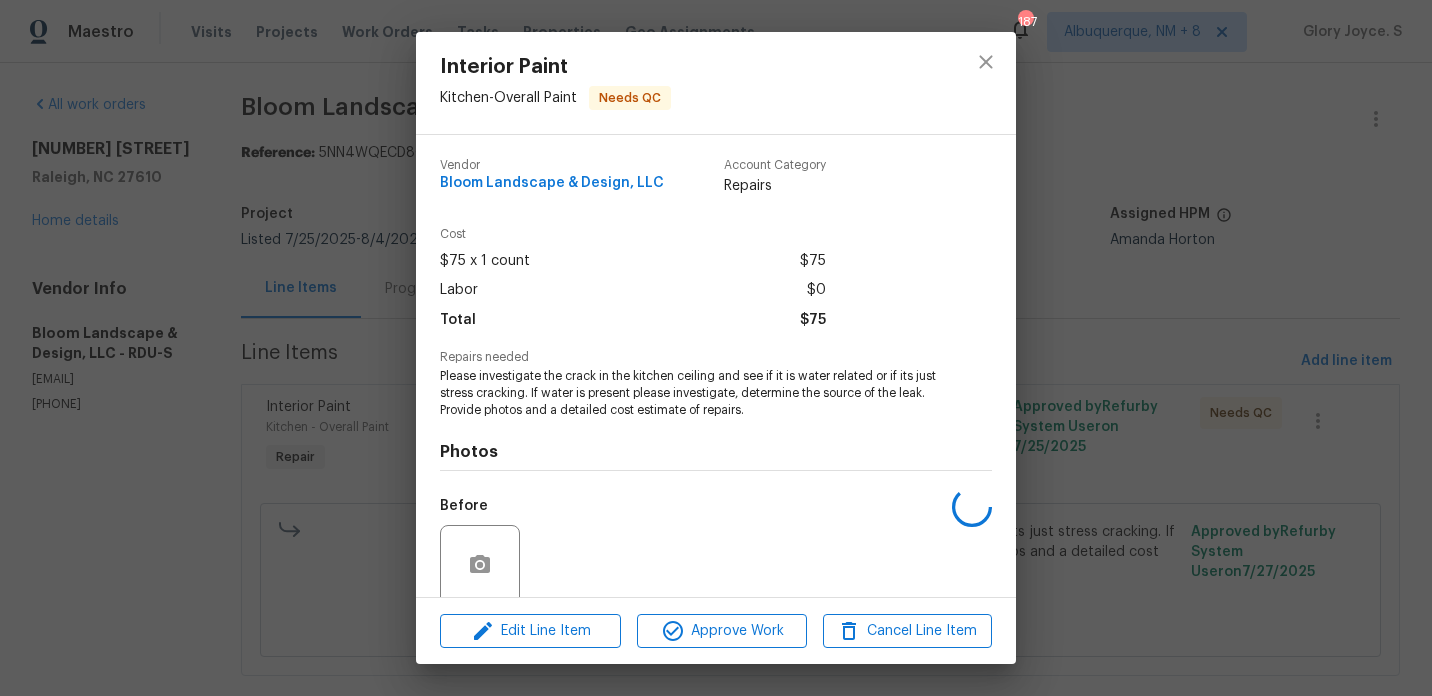 scroll, scrollTop: 158, scrollLeft: 0, axis: vertical 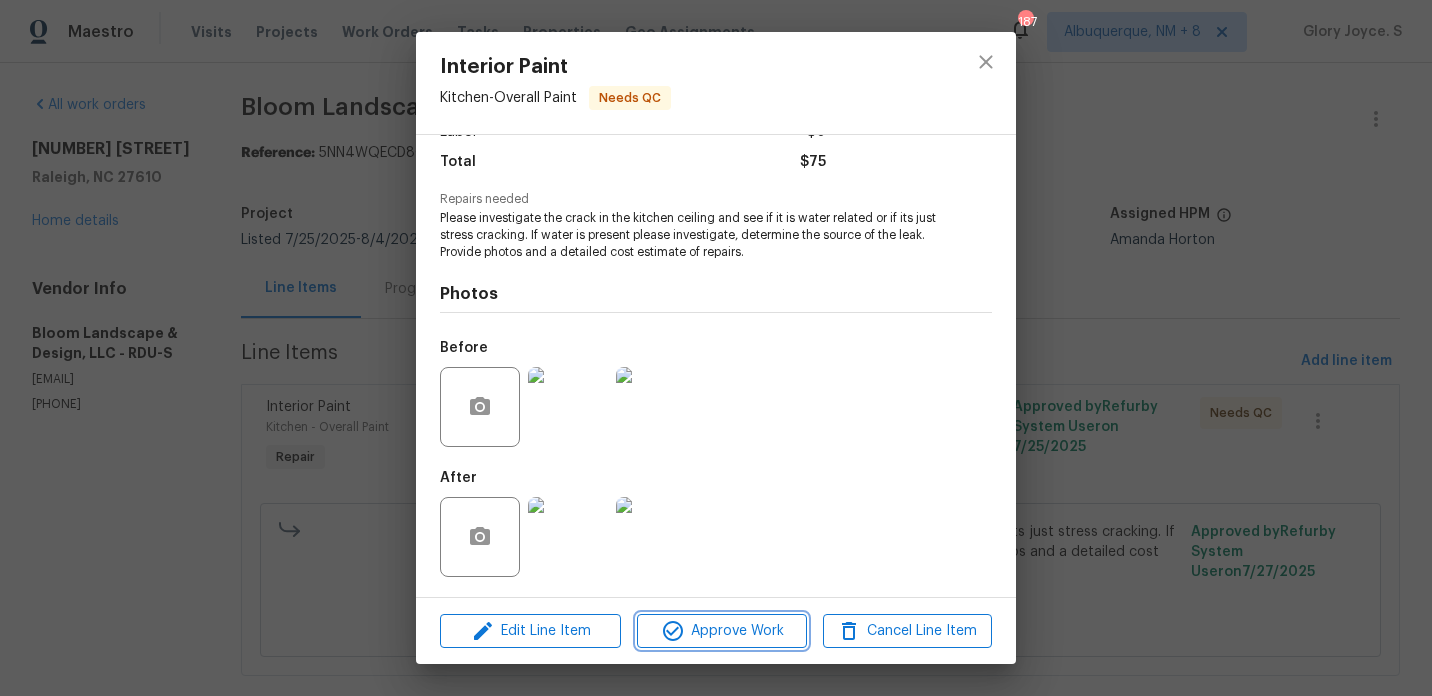 click on "Approve Work" at bounding box center (721, 631) 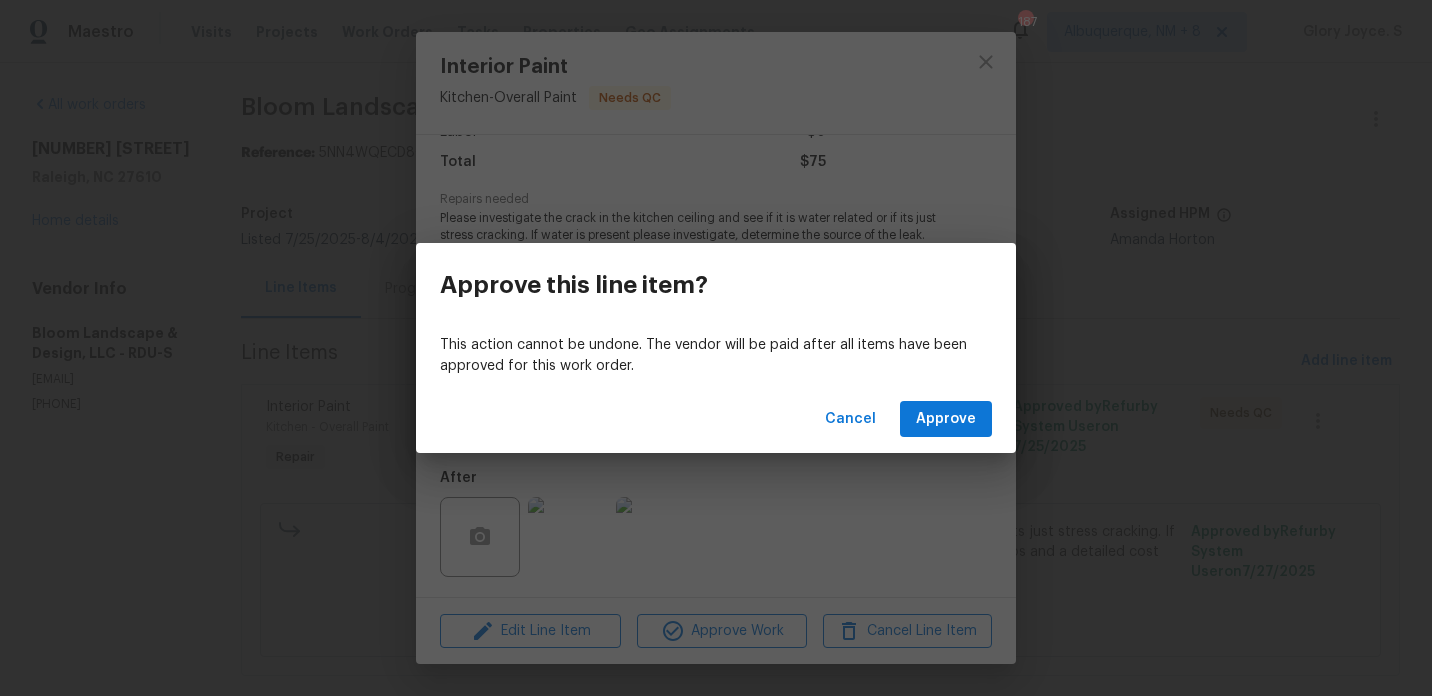 click on "Cancel Approve" at bounding box center (716, 419) 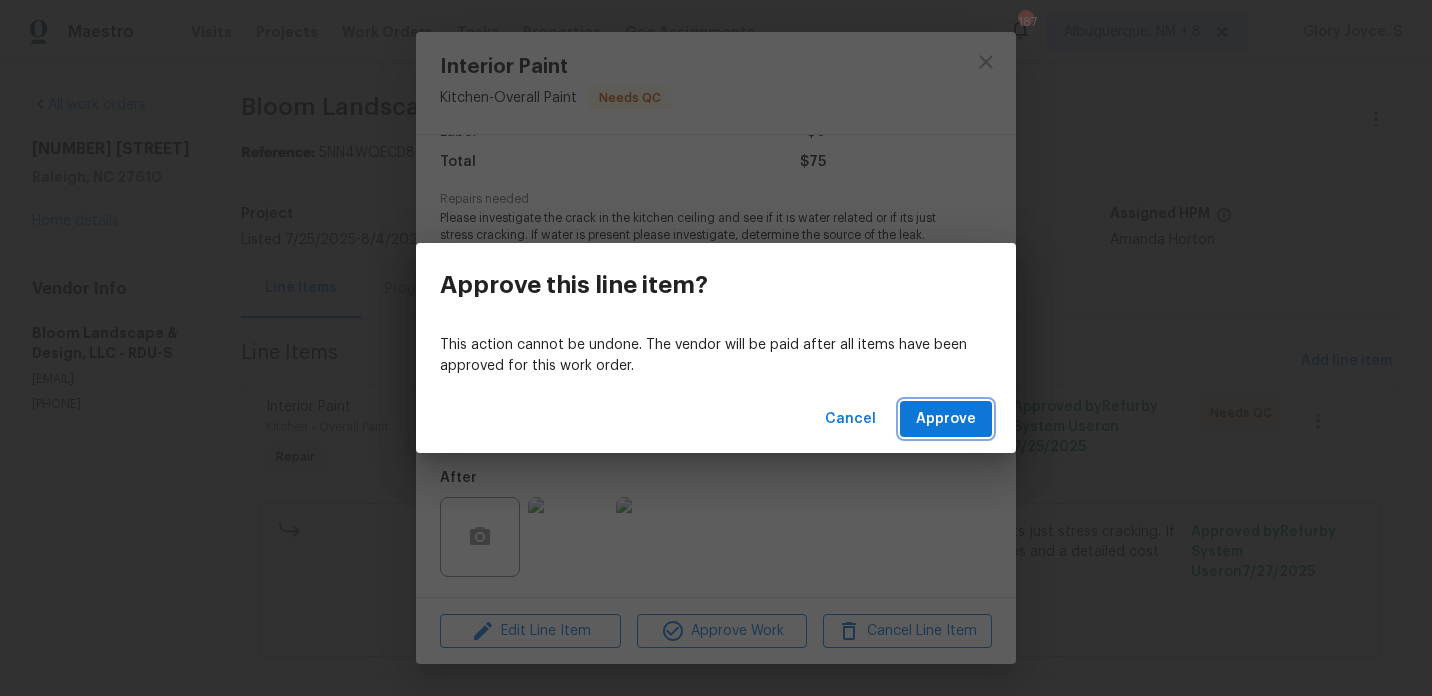 click on "Approve" at bounding box center (946, 419) 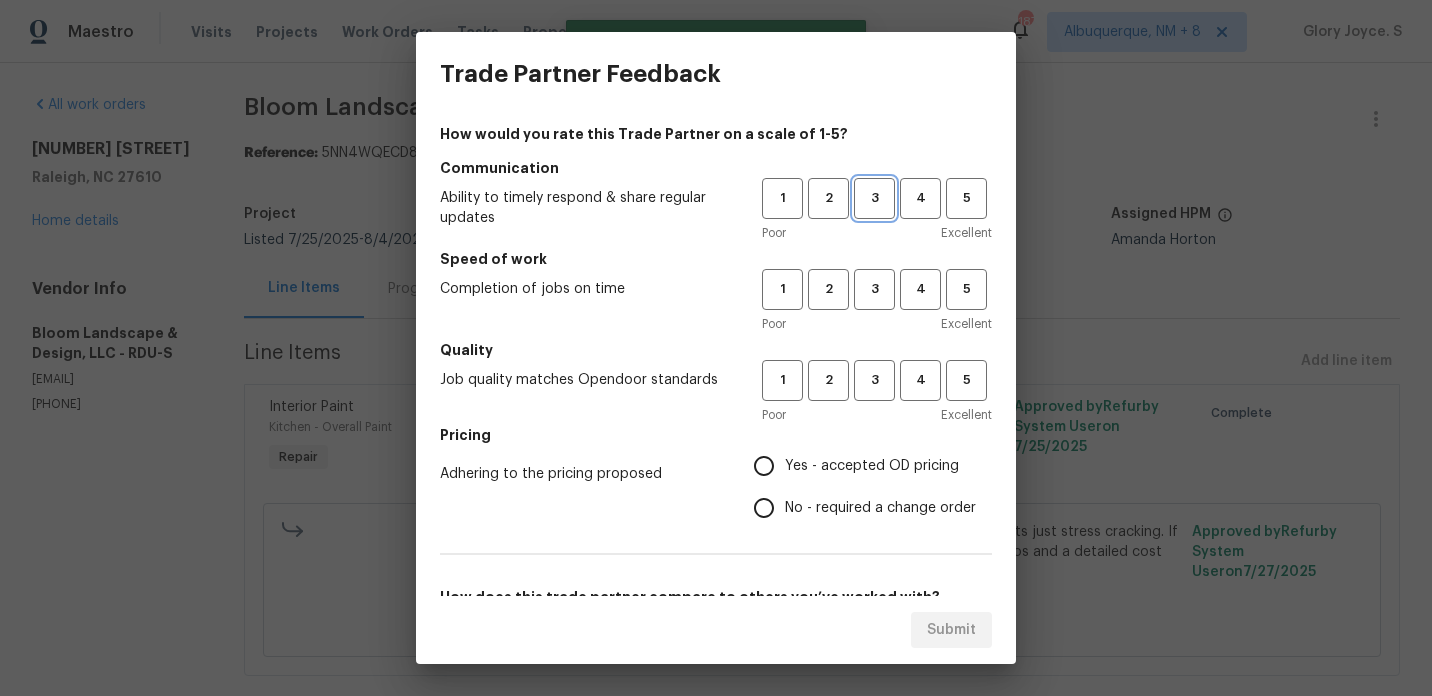 click on "3" at bounding box center (874, 198) 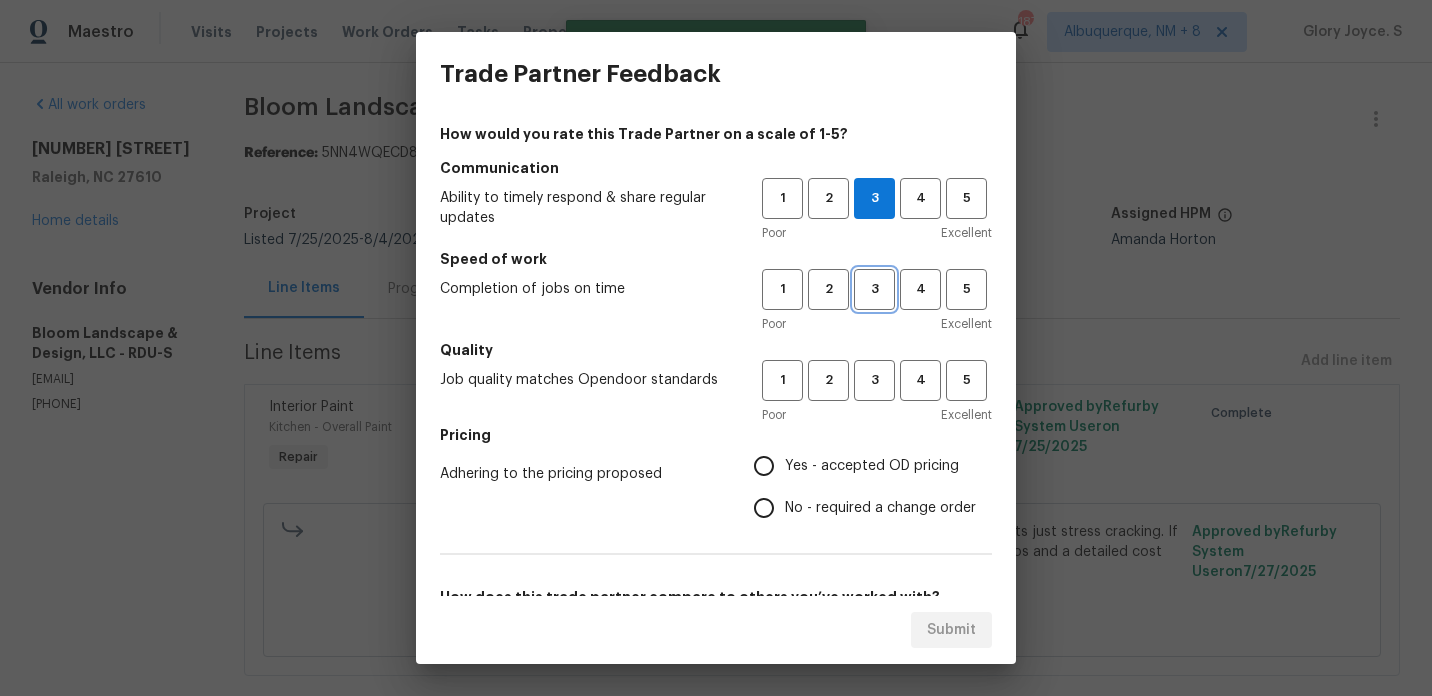 click on "3" at bounding box center (874, 289) 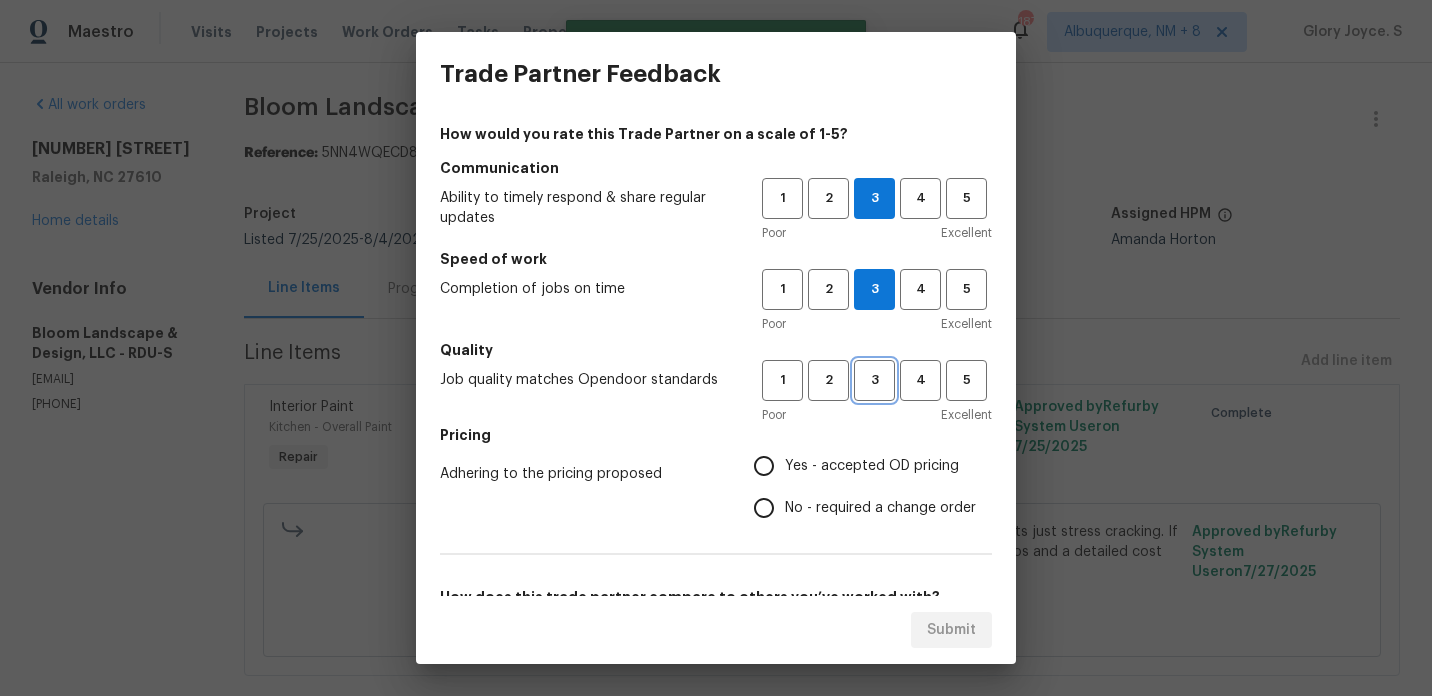 click on "3" at bounding box center (874, 380) 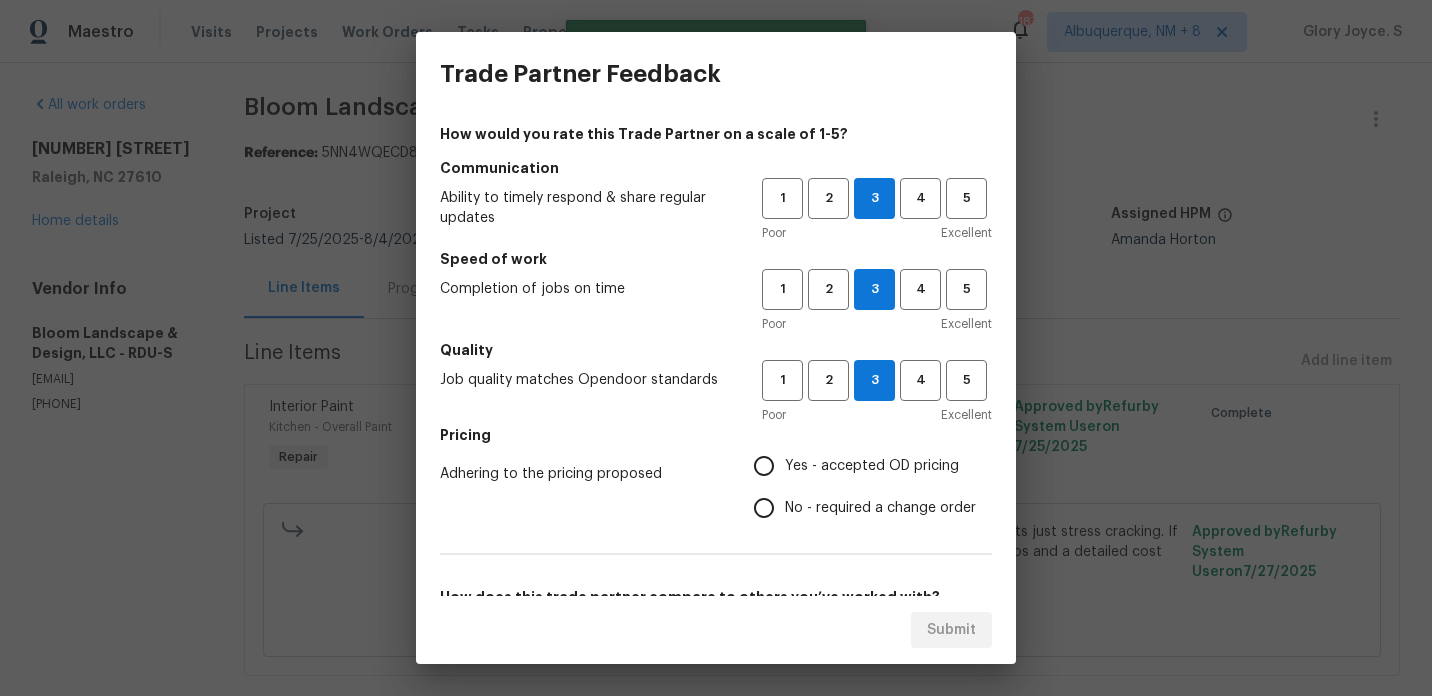 click on "Yes - accepted OD pricing" at bounding box center (859, 466) 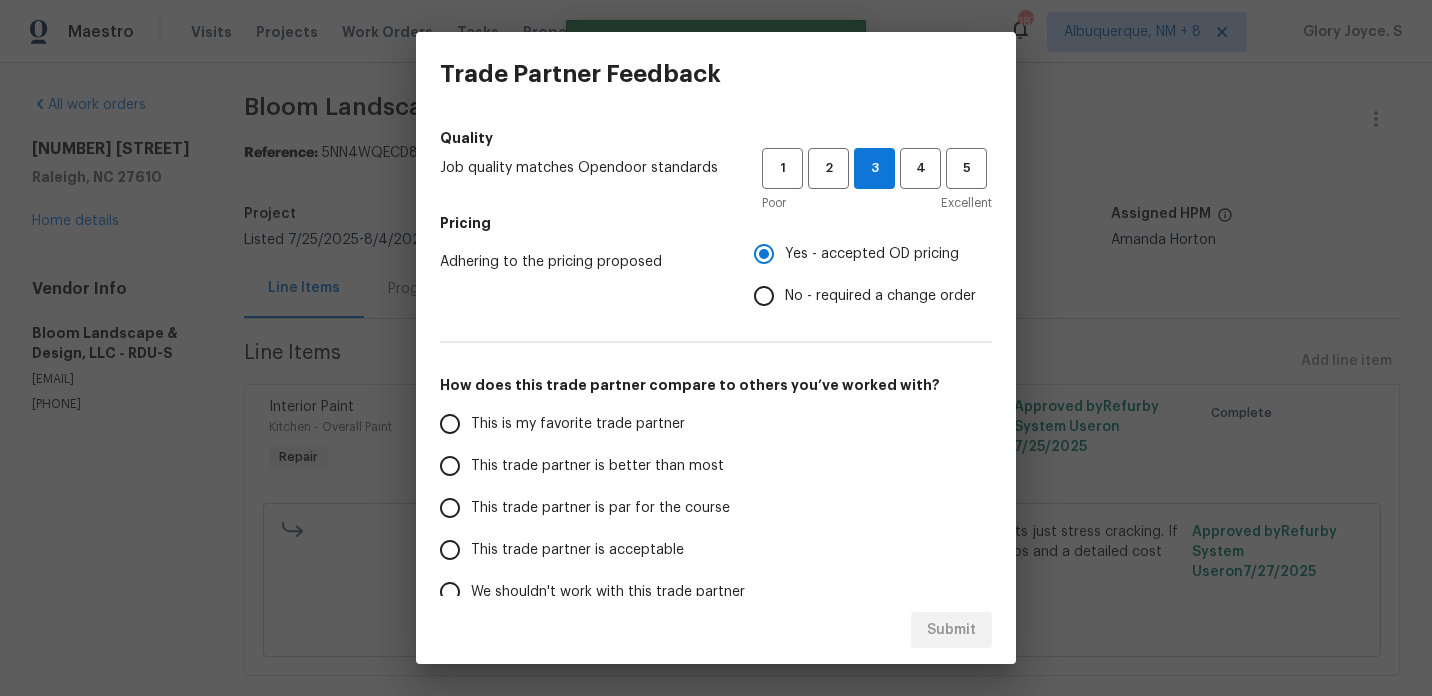 scroll, scrollTop: 234, scrollLeft: 0, axis: vertical 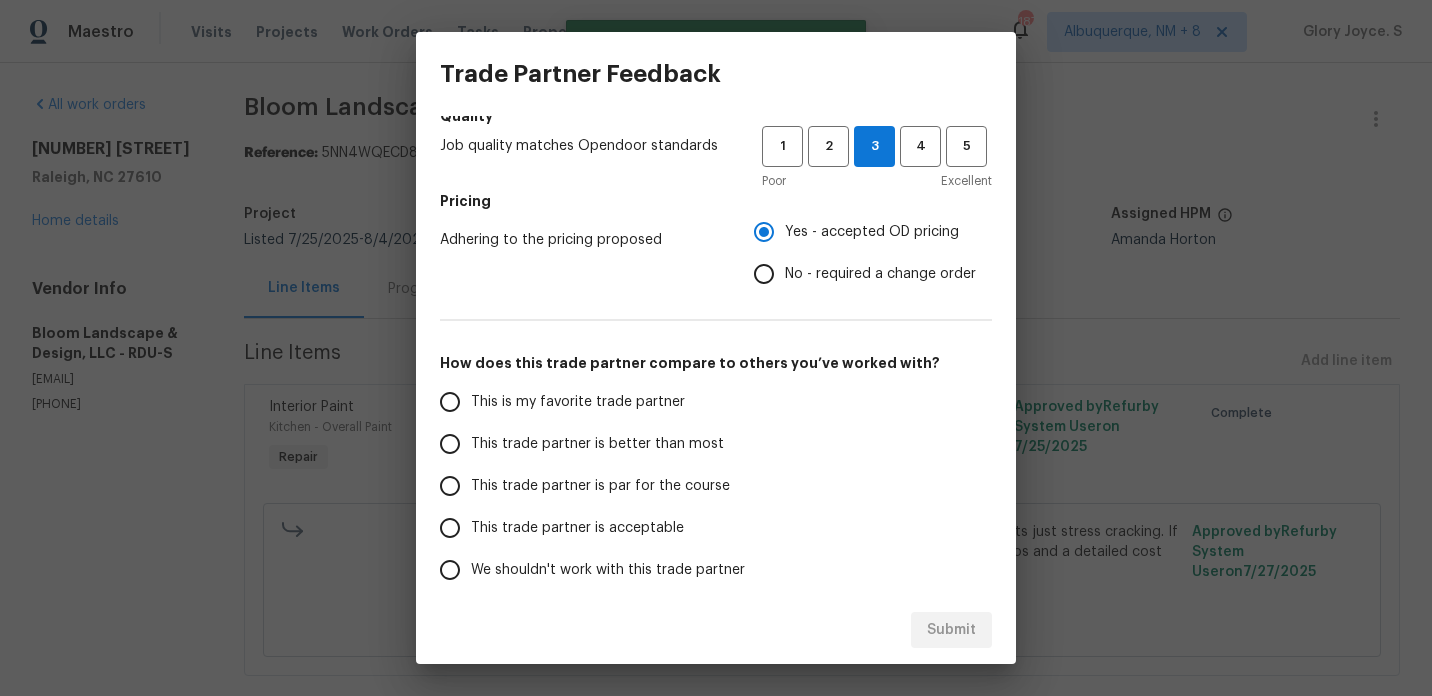 click on "This trade partner is better than most" at bounding box center (587, 444) 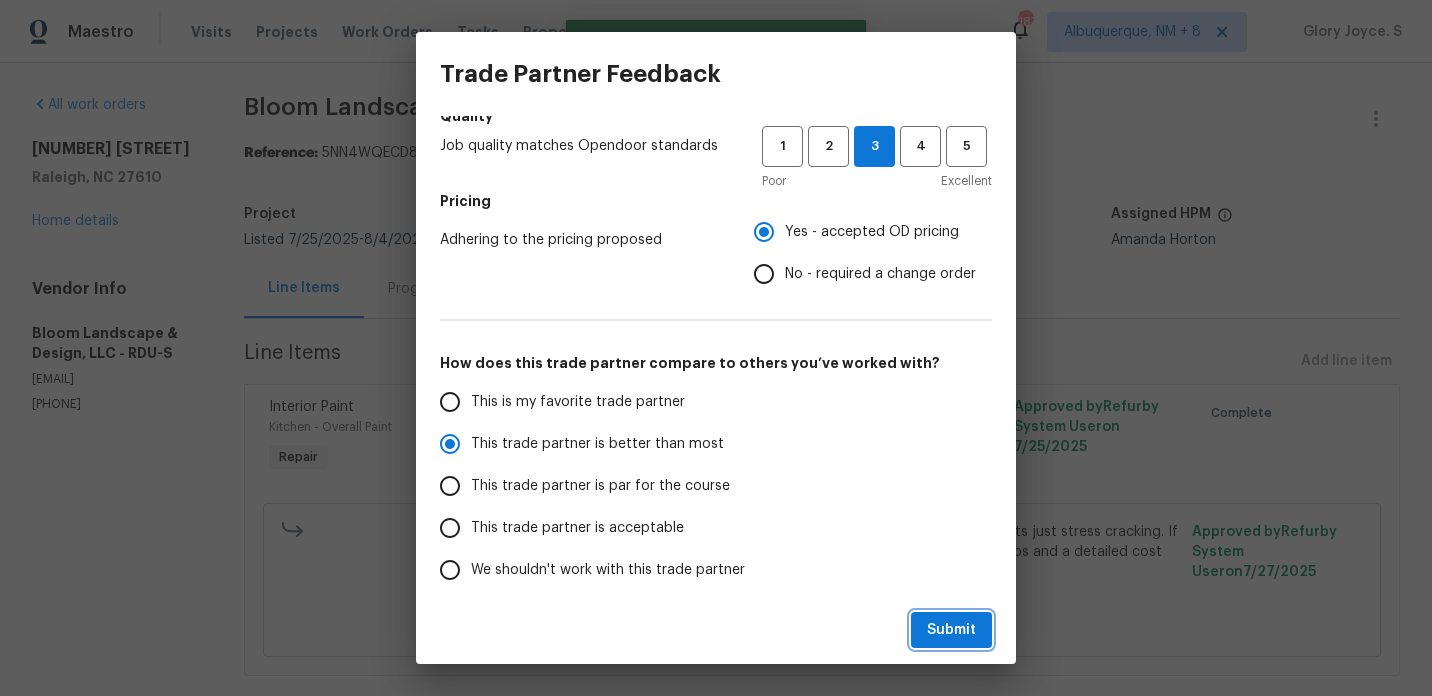 click on "Submit" at bounding box center (951, 630) 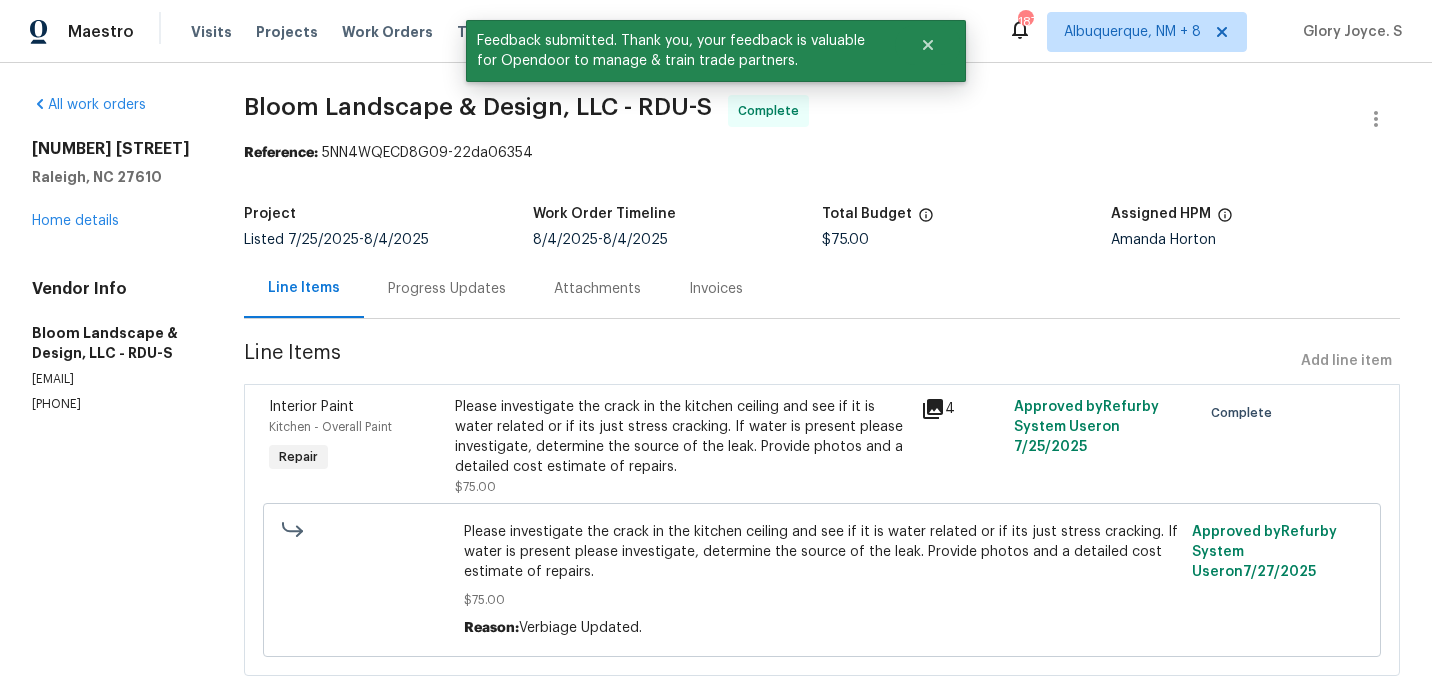 click on "Progress Updates" at bounding box center [447, 288] 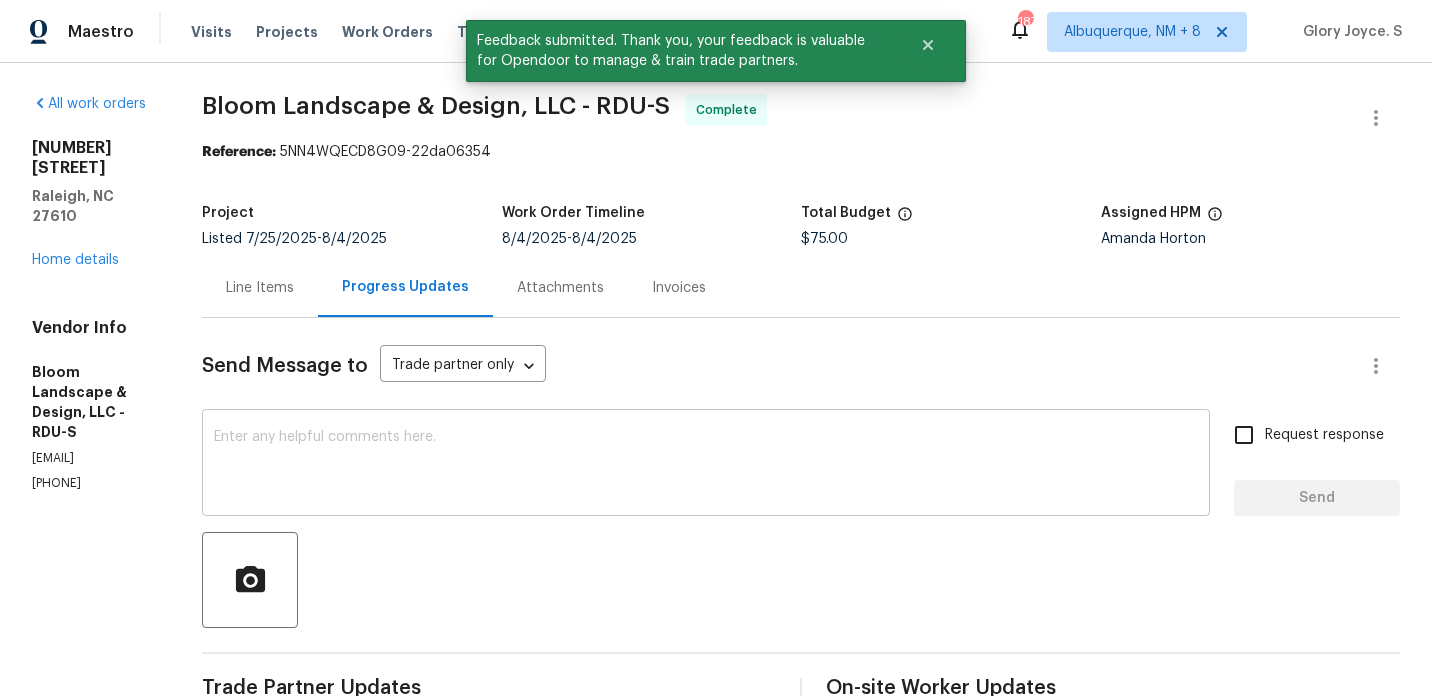 scroll, scrollTop: 0, scrollLeft: 0, axis: both 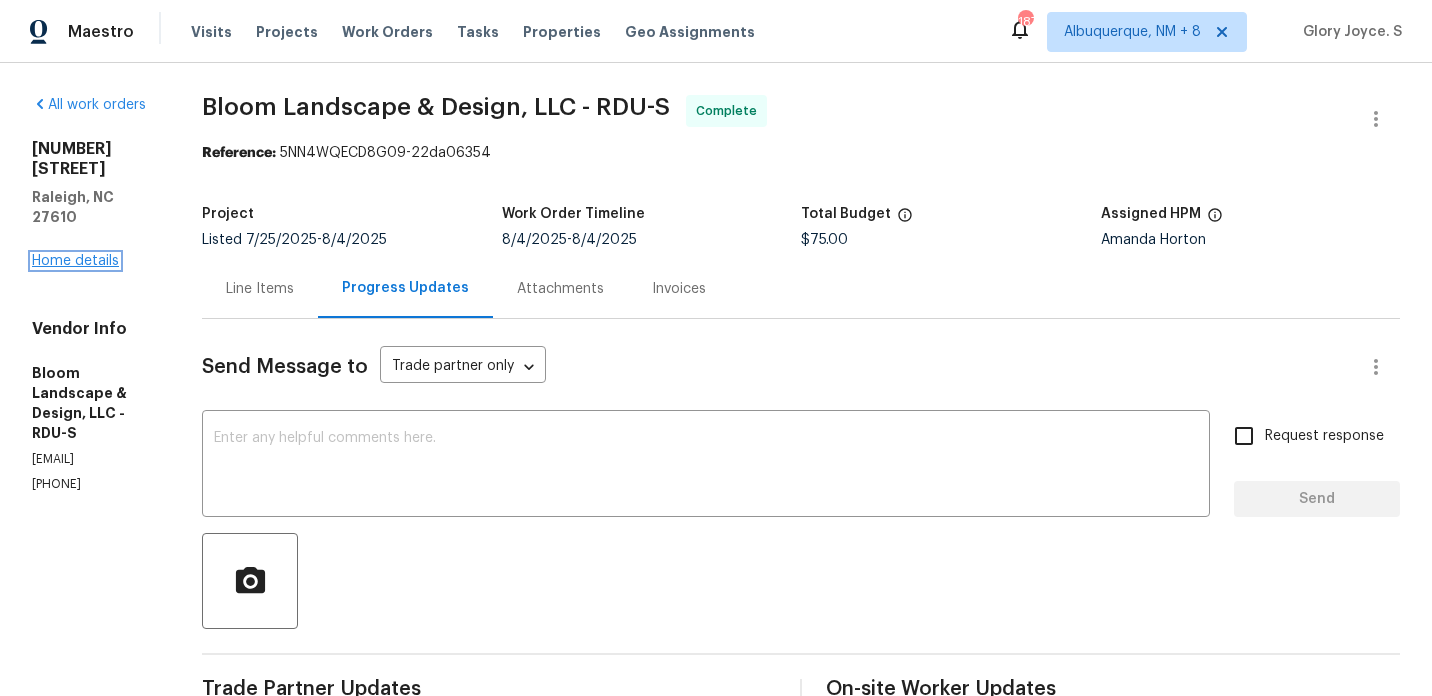 click on "Home details" at bounding box center [75, 261] 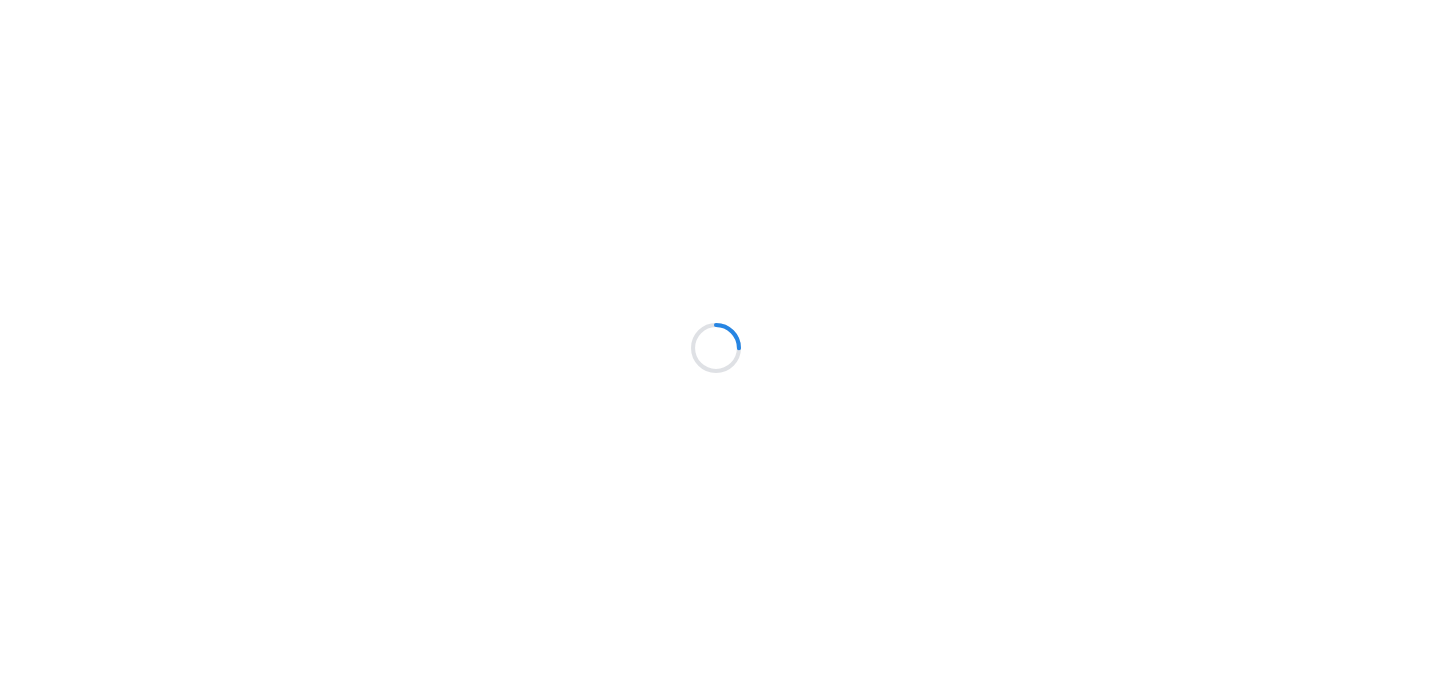 scroll, scrollTop: 0, scrollLeft: 0, axis: both 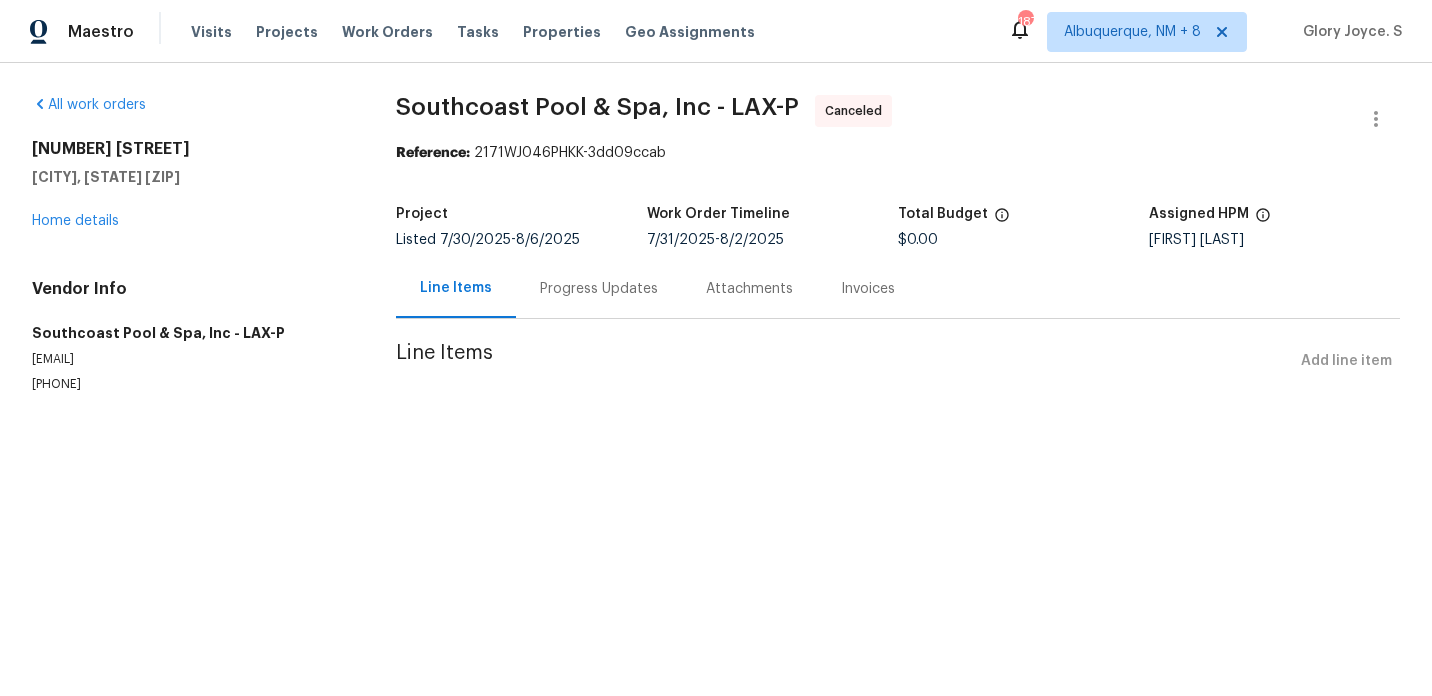 click on "5754 Kellogg Dr Yorba Linda, CA 92886 Home details" at bounding box center [190, 185] 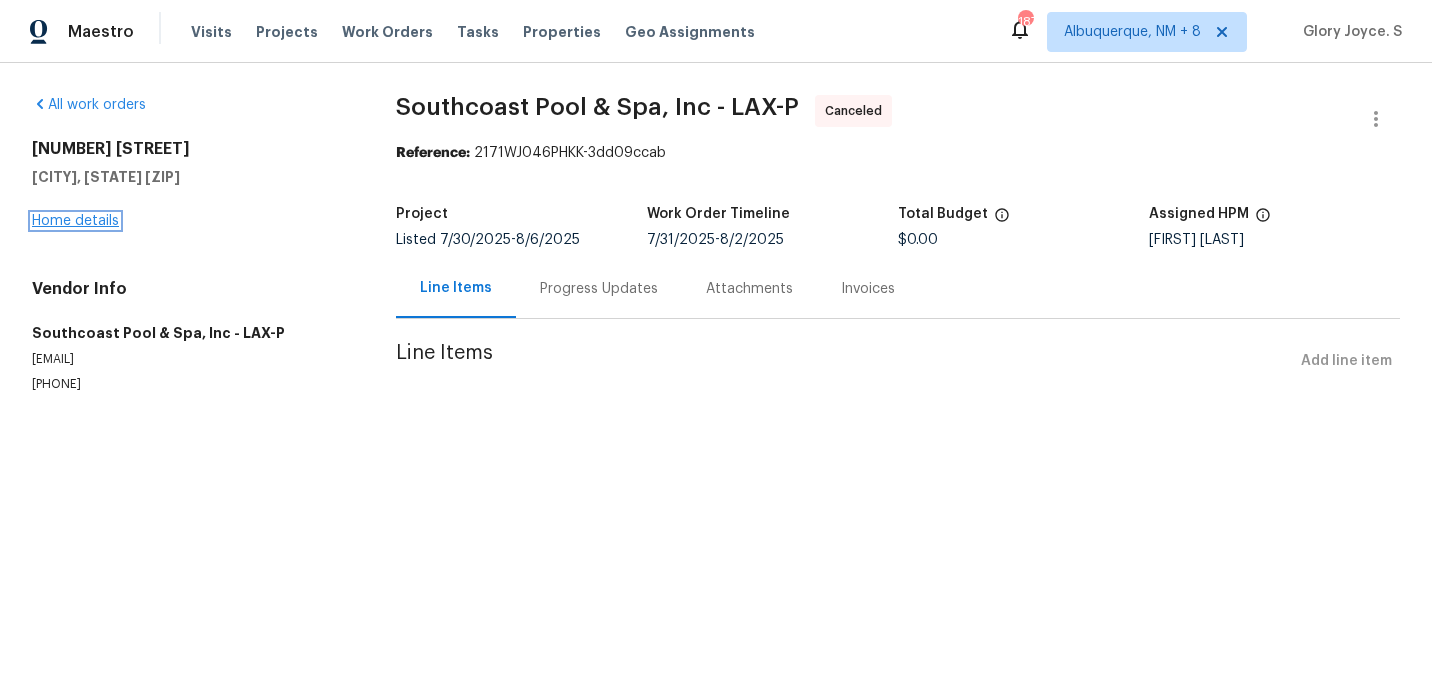 click on "Home details" at bounding box center (75, 221) 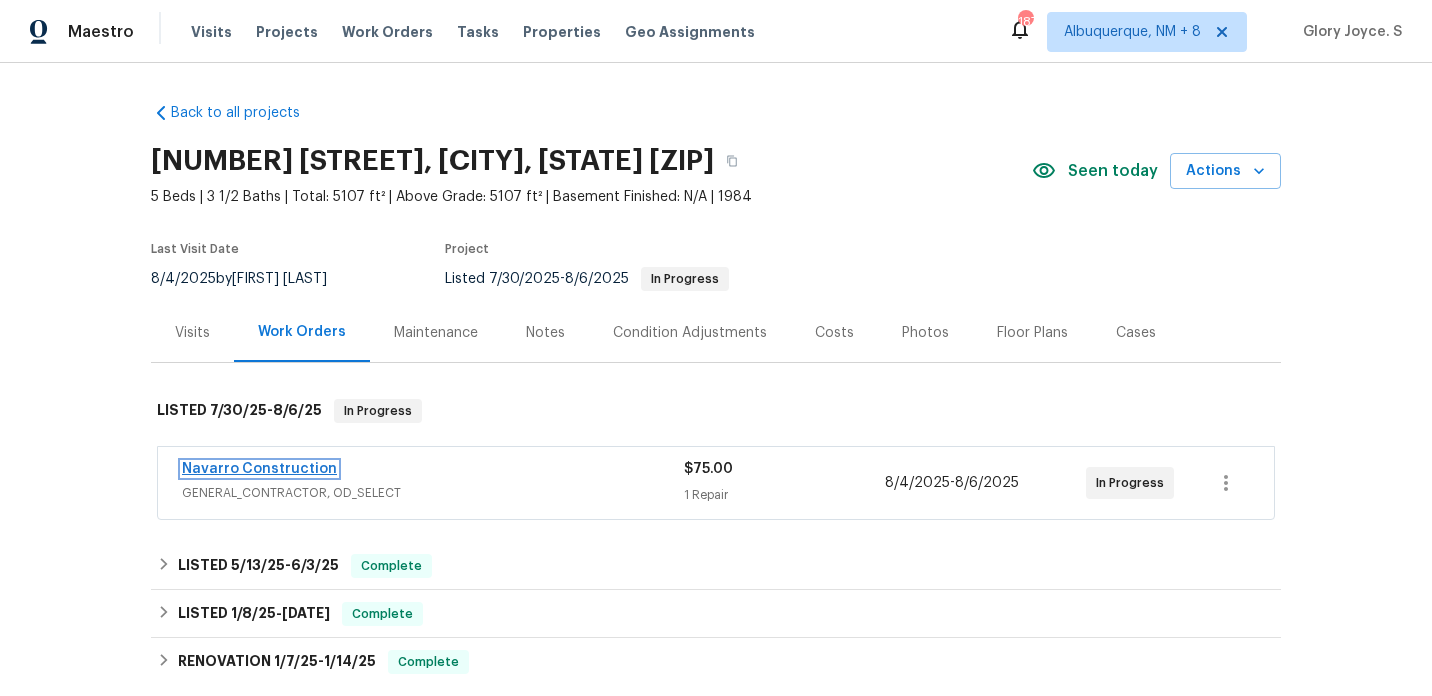 click on "Navarro Construction" at bounding box center (259, 469) 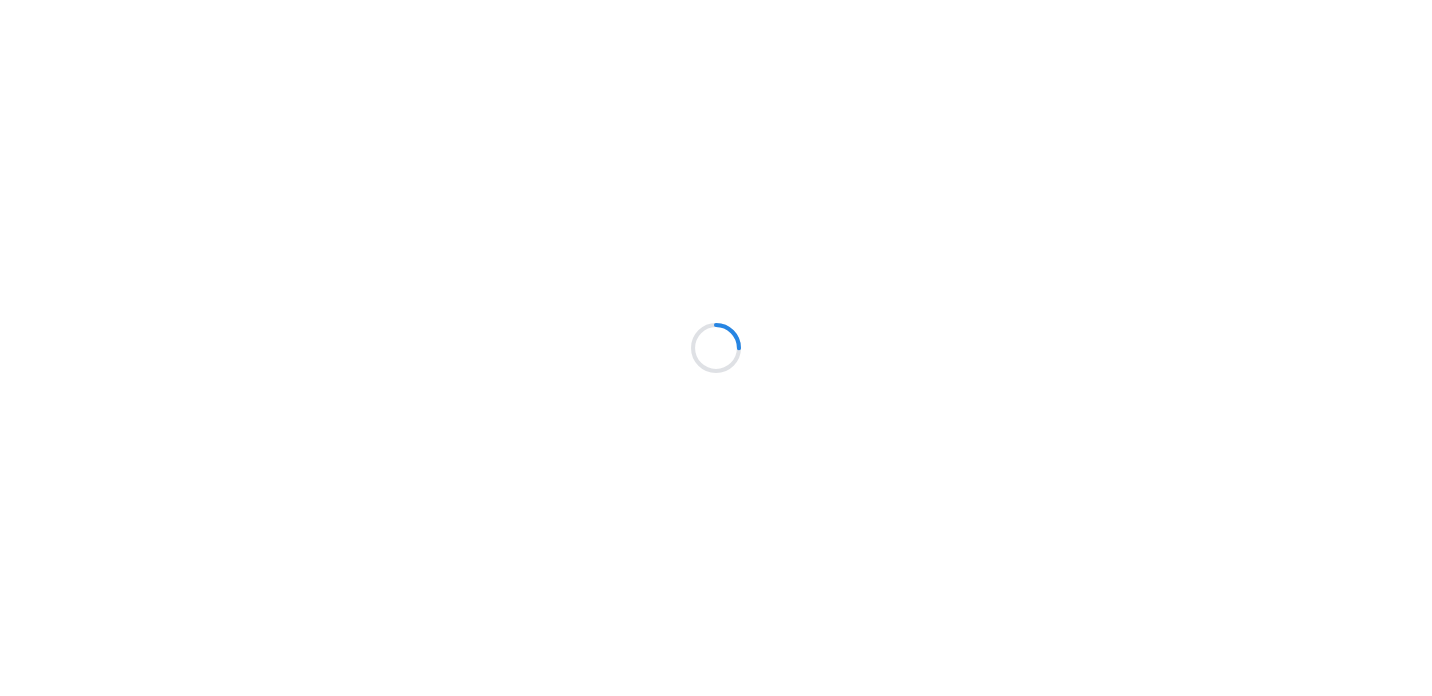 scroll, scrollTop: 0, scrollLeft: 0, axis: both 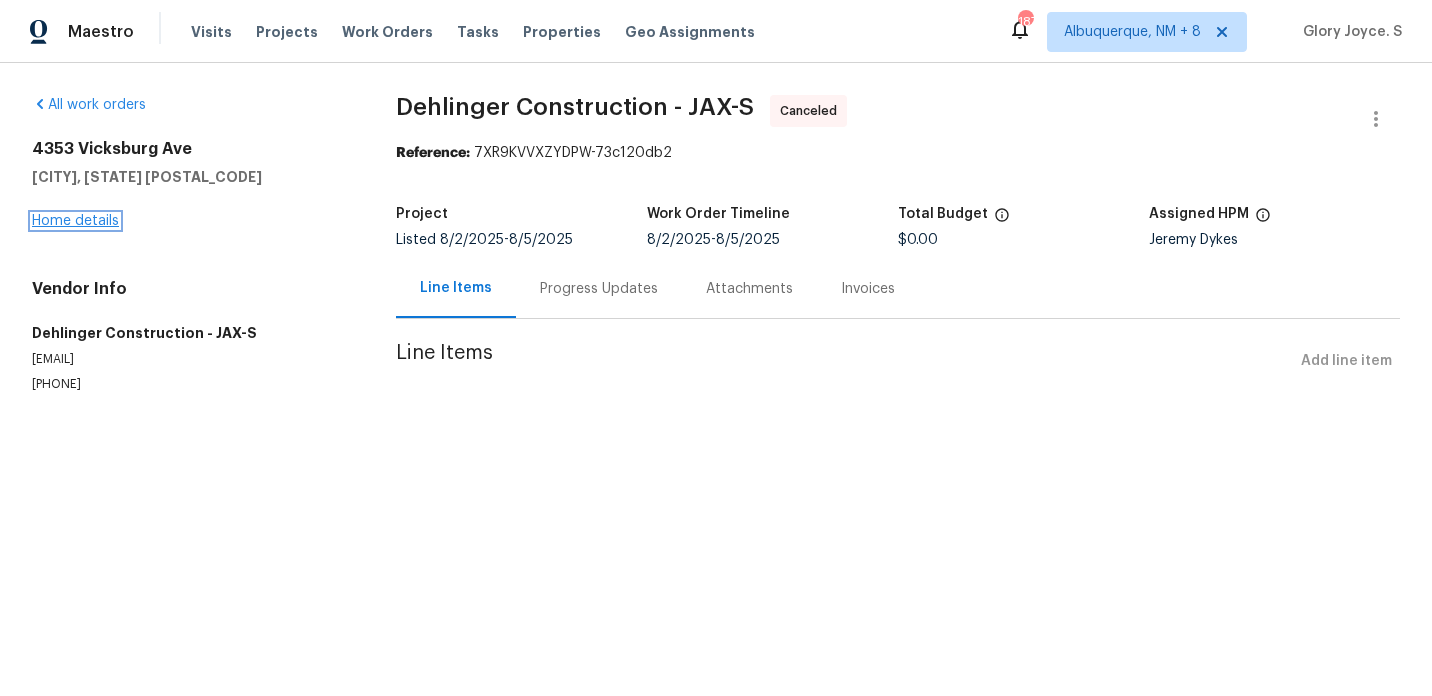 click on "Home details" at bounding box center (75, 221) 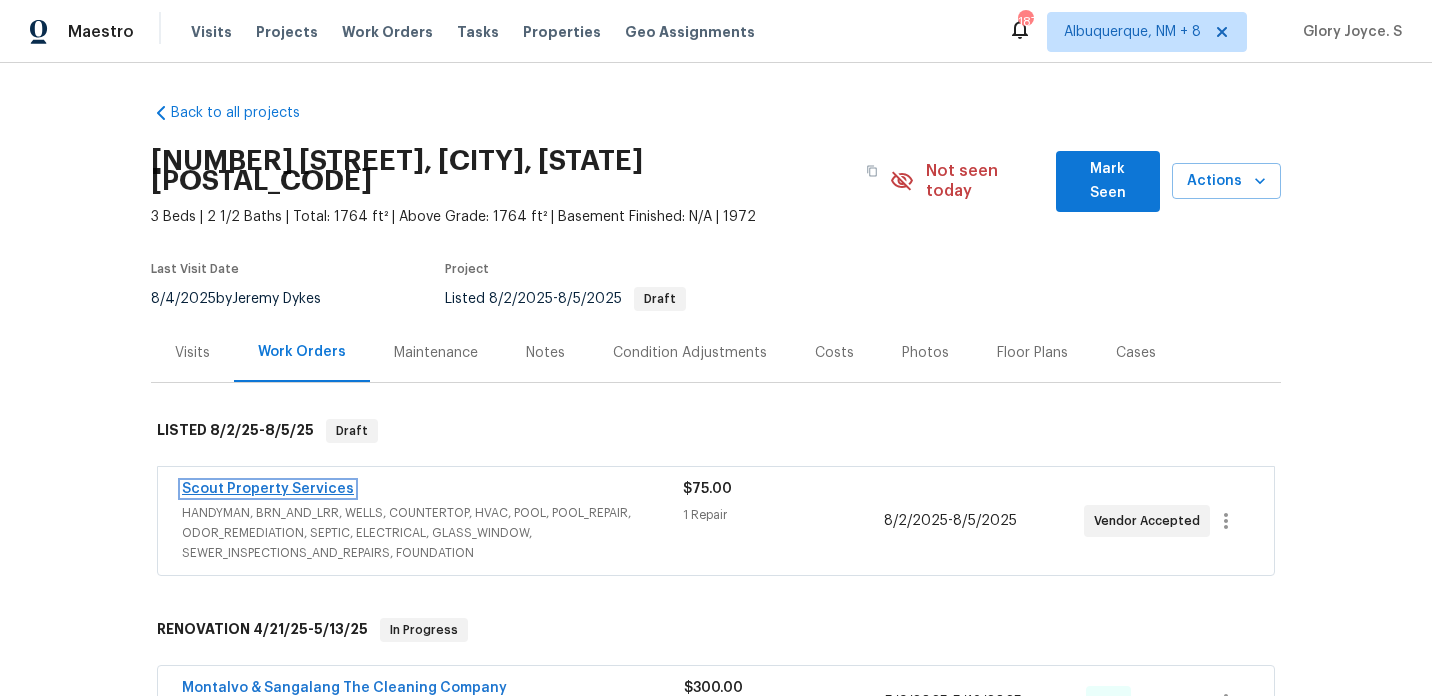 click on "Scout Property Services" at bounding box center (268, 489) 